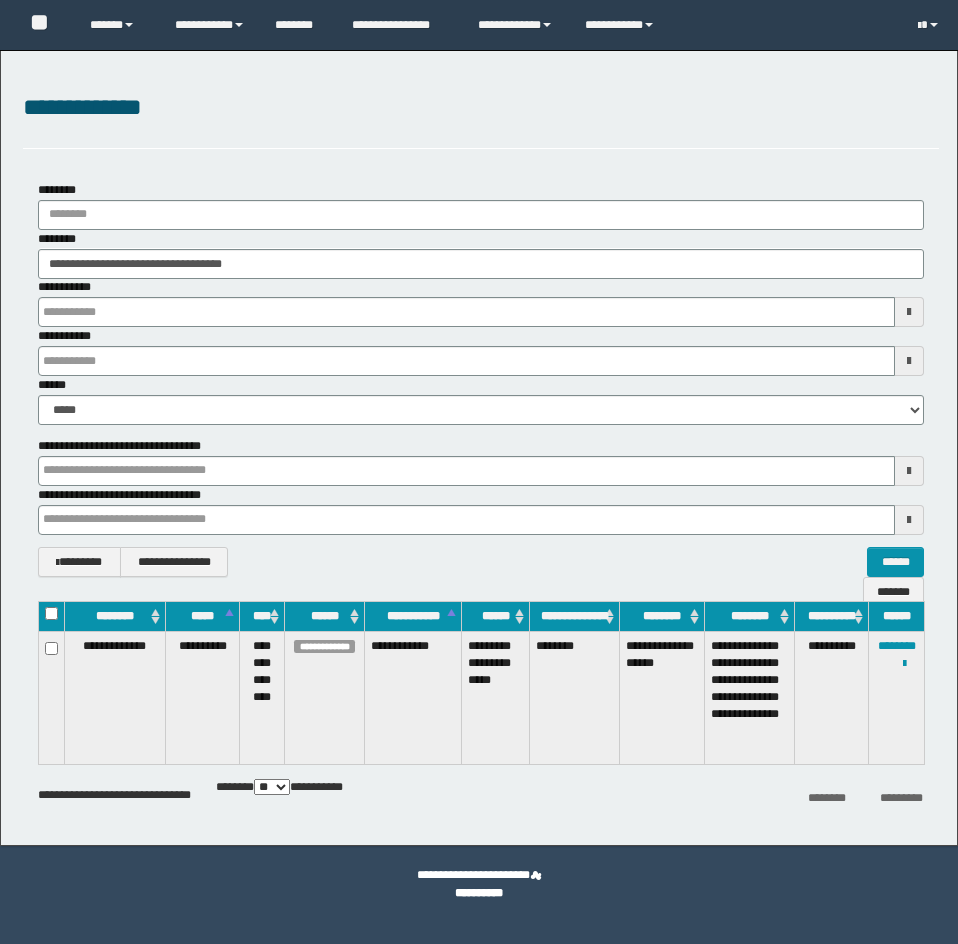 scroll, scrollTop: 0, scrollLeft: 0, axis: both 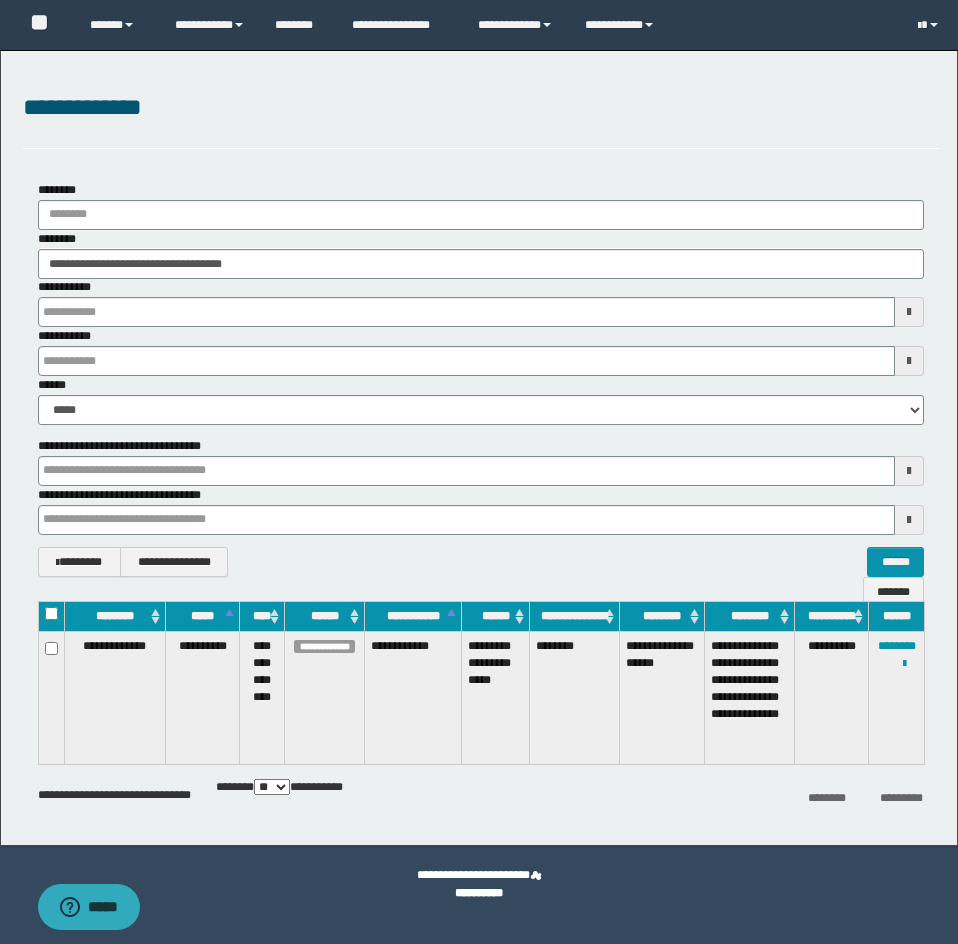type on "********" 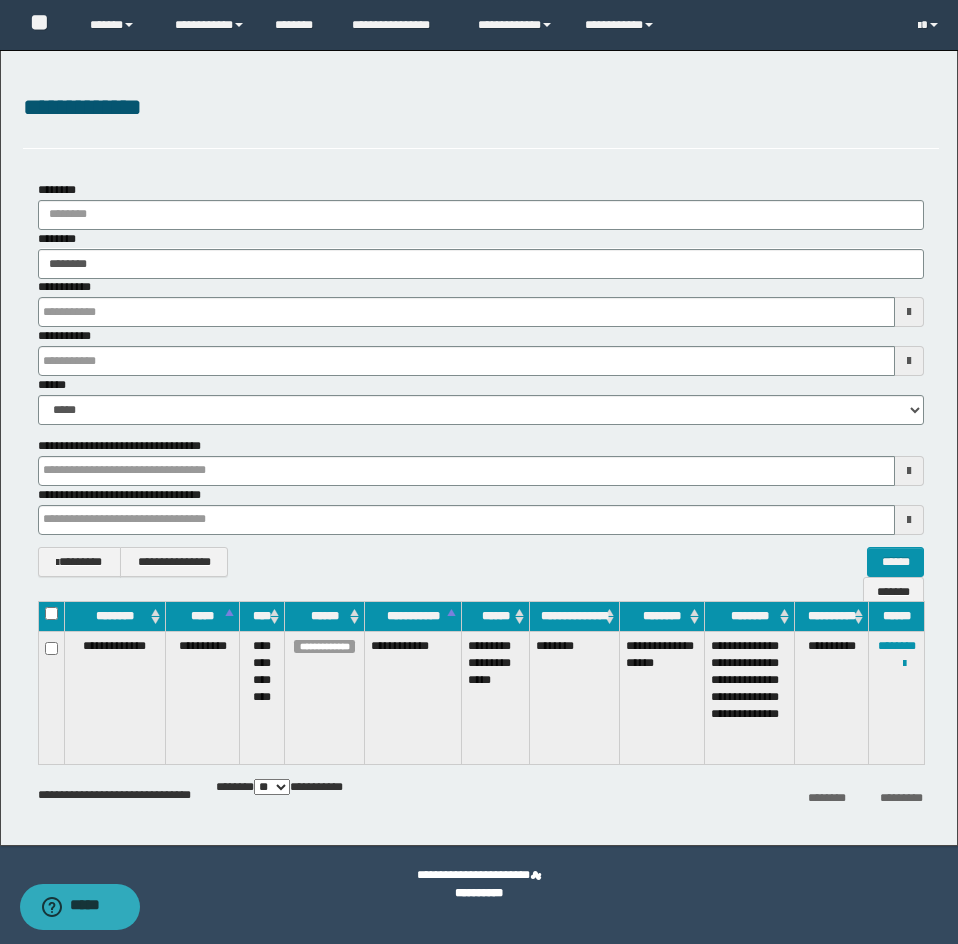 scroll, scrollTop: 0, scrollLeft: 0, axis: both 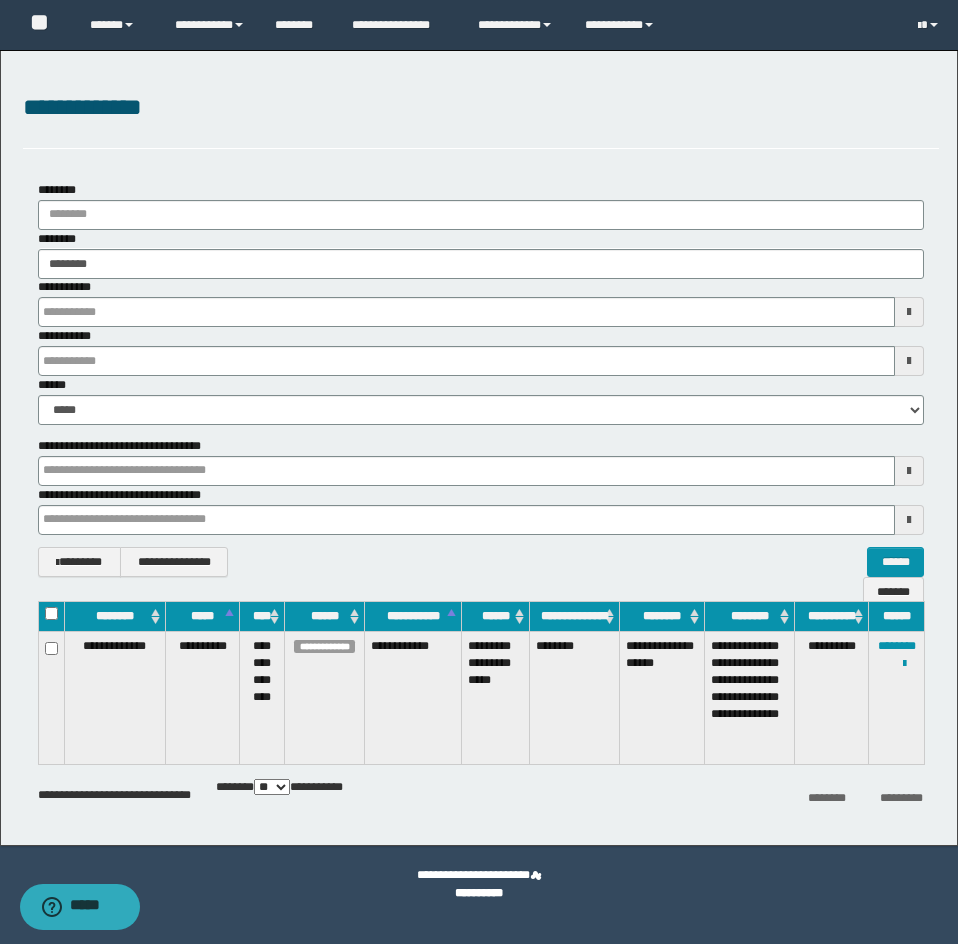 type on "********" 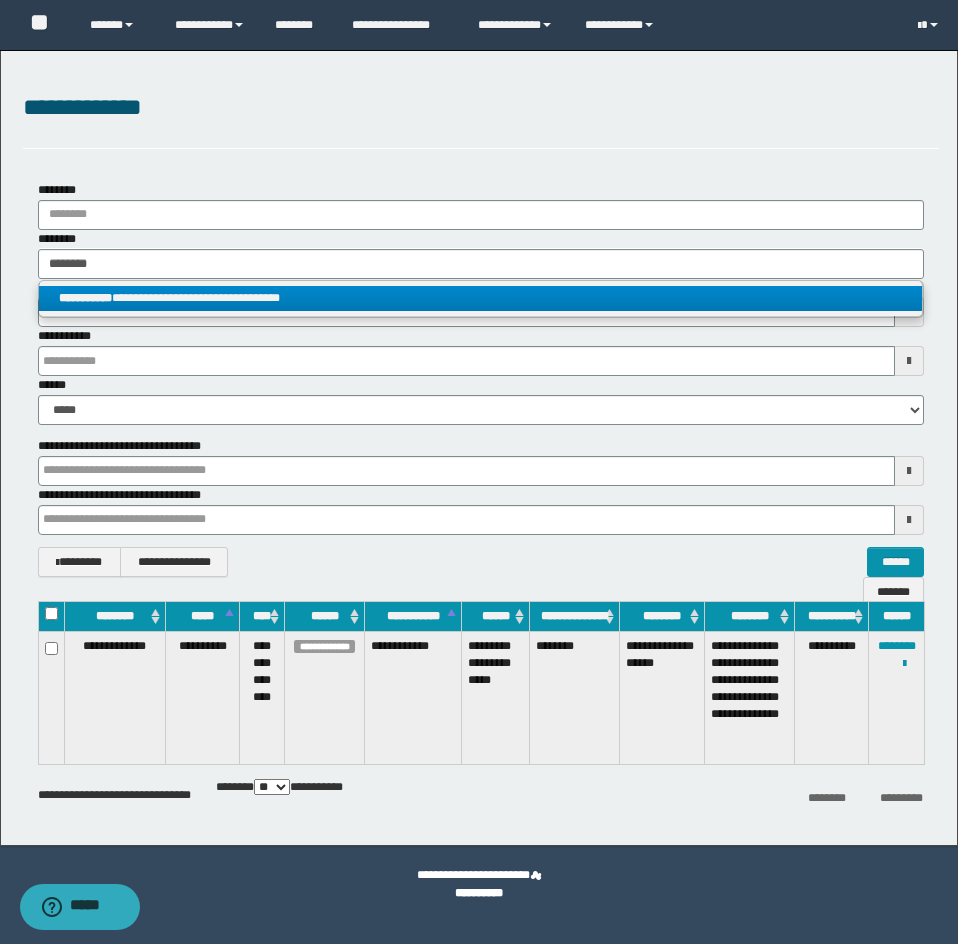 type on "********" 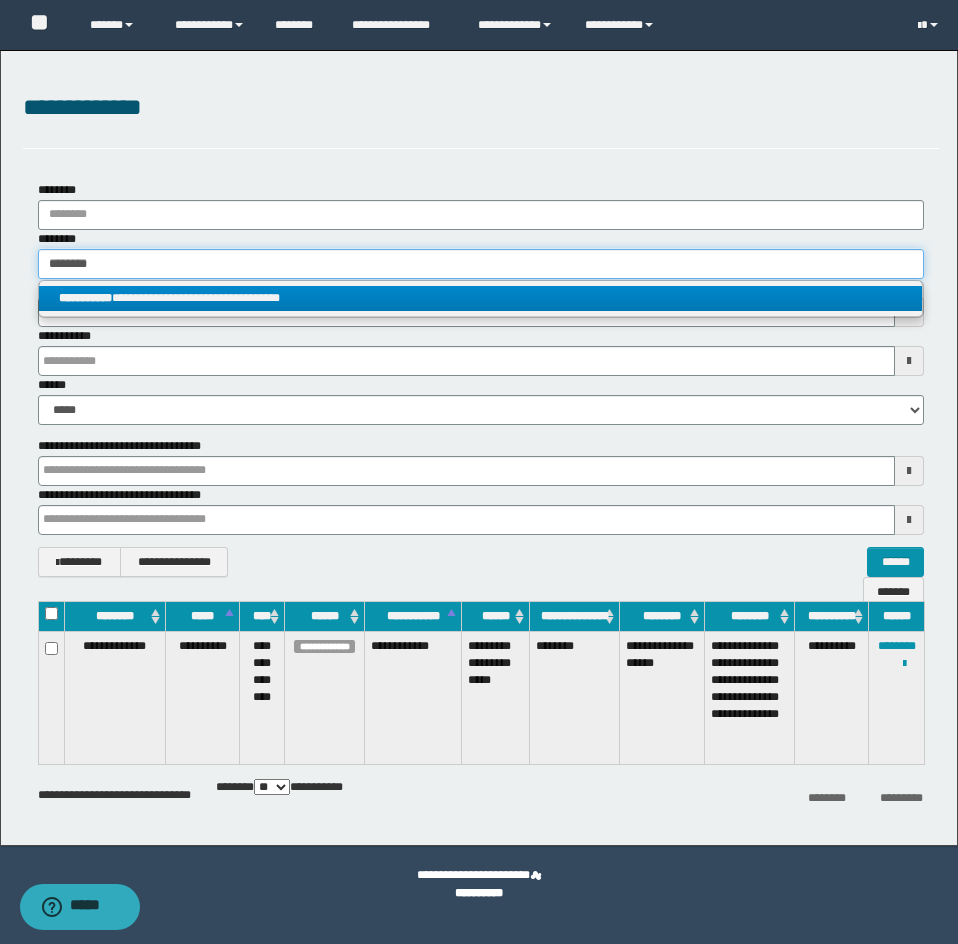 type 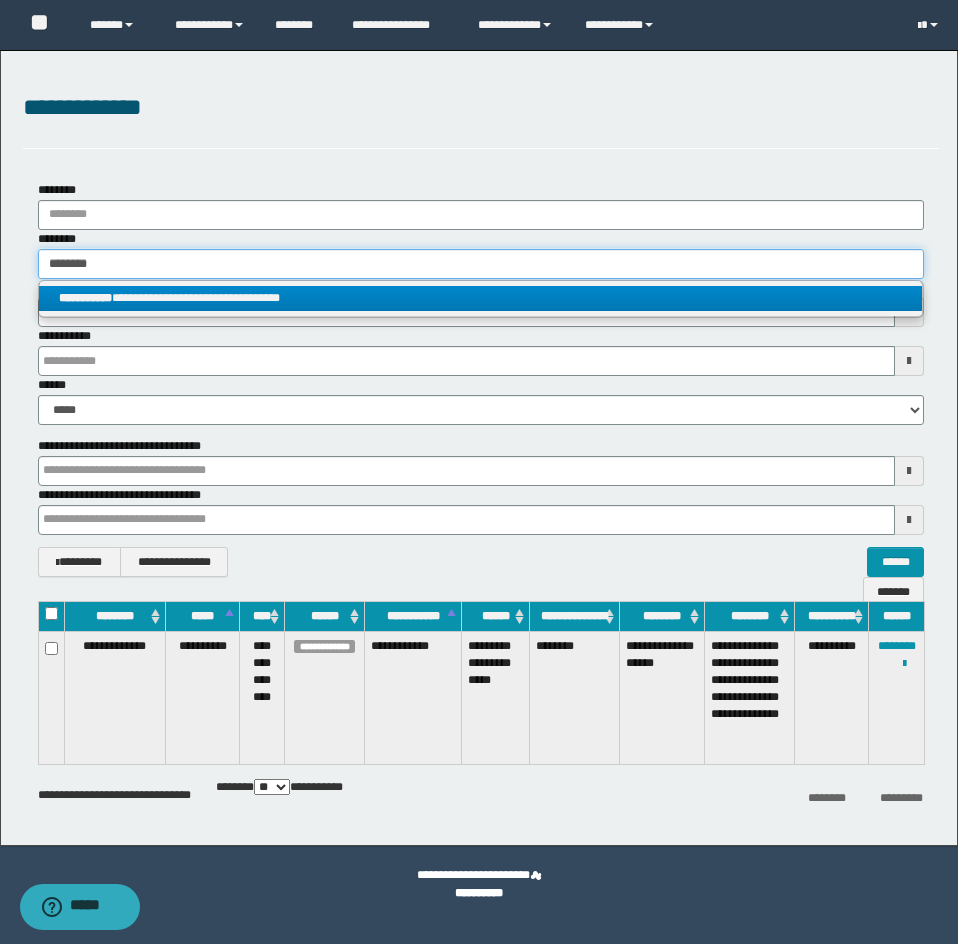 type on "**********" 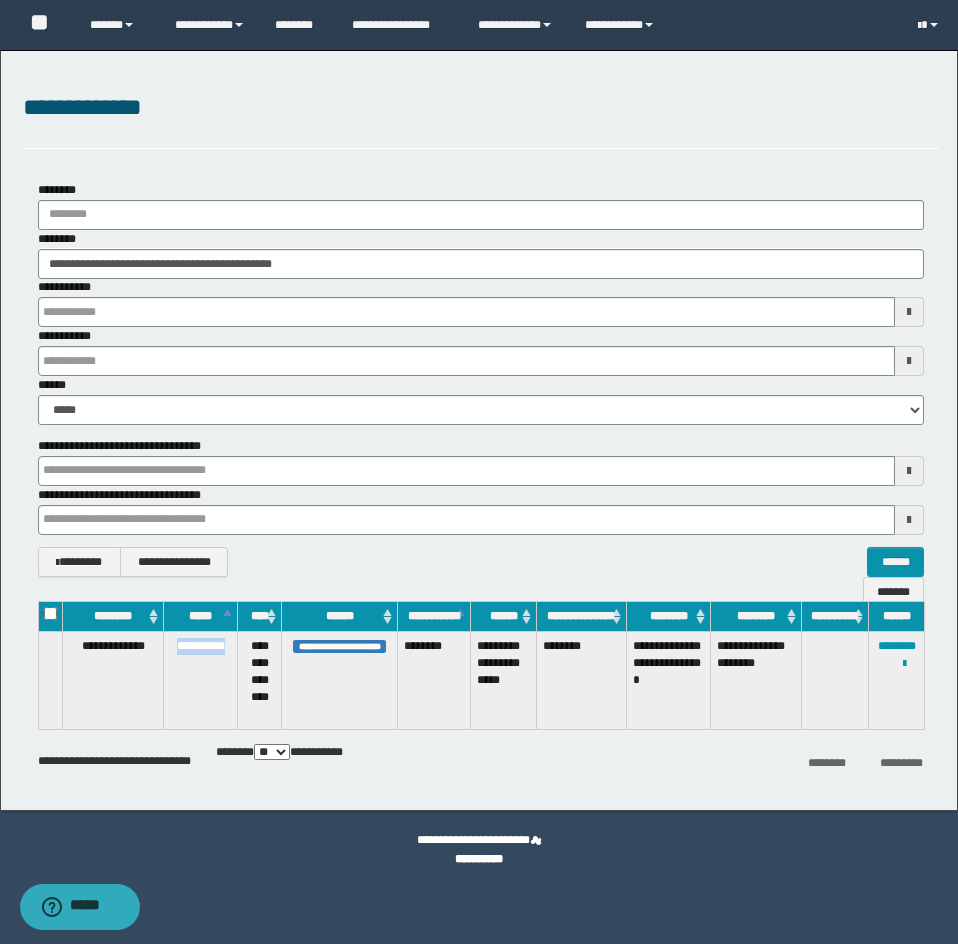 drag, startPoint x: 171, startPoint y: 664, endPoint x: 229, endPoint y: 664, distance: 58 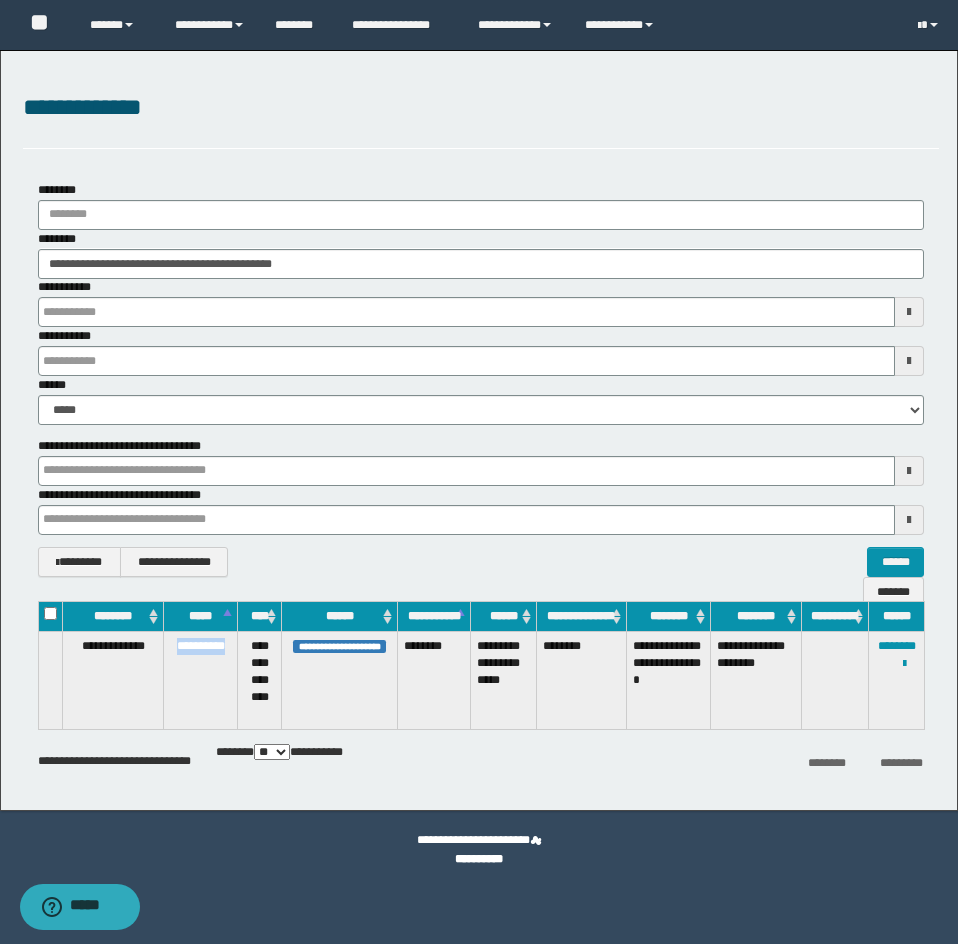 click on "**********" at bounding box center [201, 680] 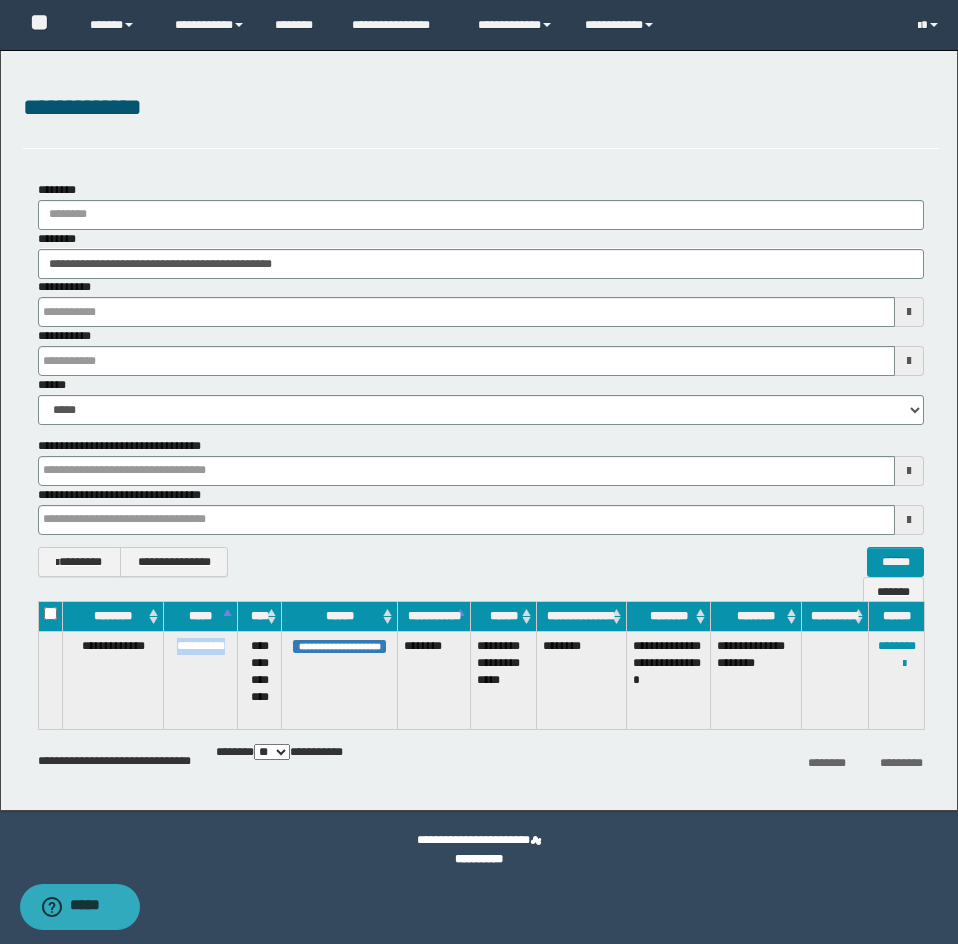 copy on "**********" 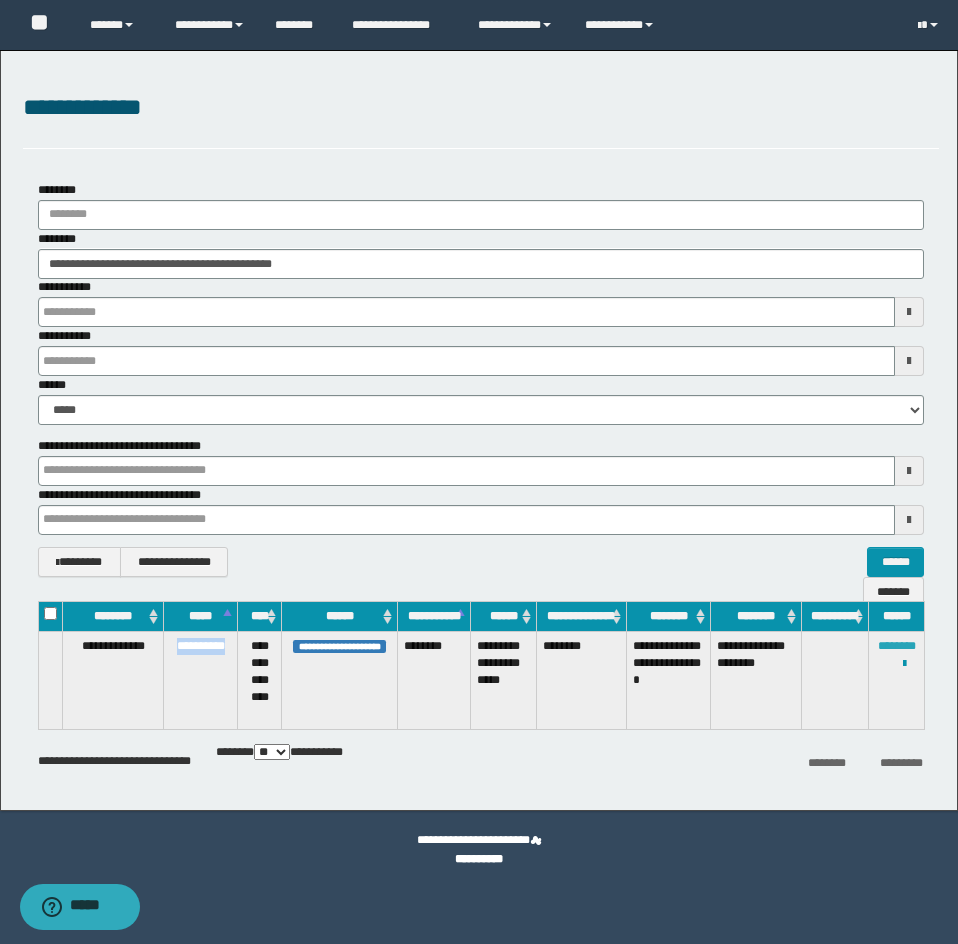 click on "********" at bounding box center [897, 646] 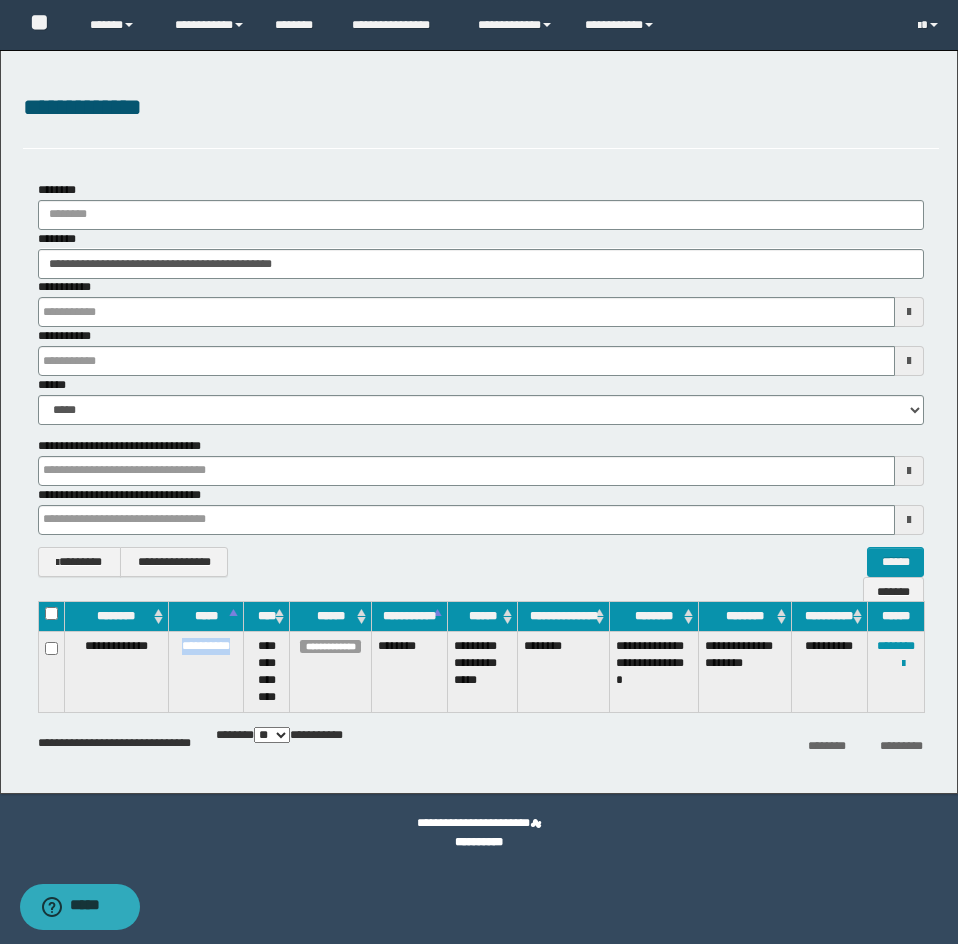 drag, startPoint x: 171, startPoint y: 639, endPoint x: 238, endPoint y: 640, distance: 67.00746 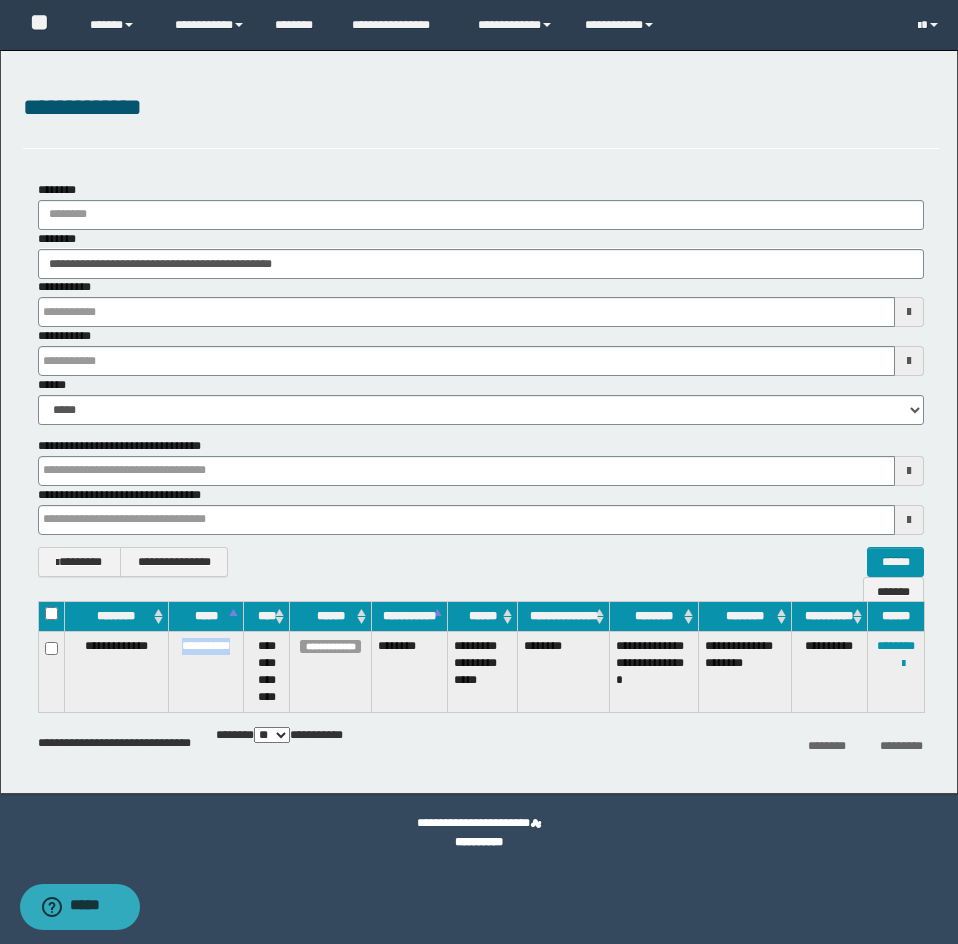 click on "**********" at bounding box center (206, 672) 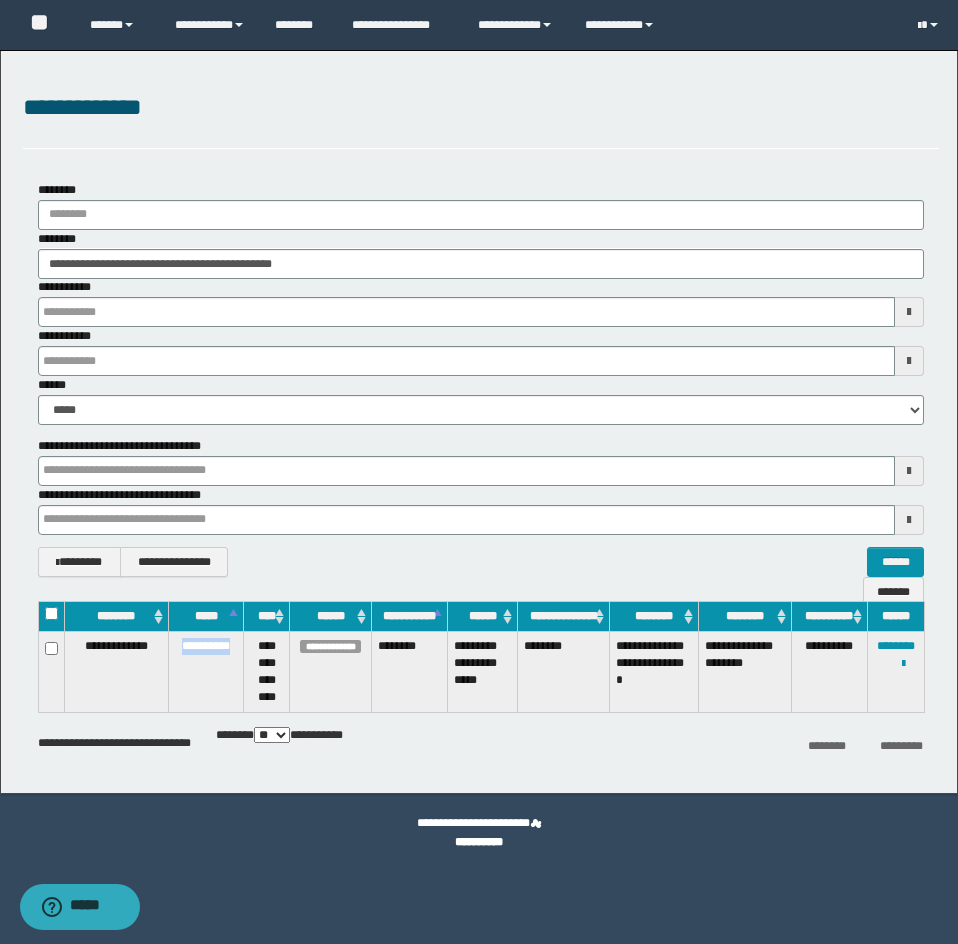 copy on "**********" 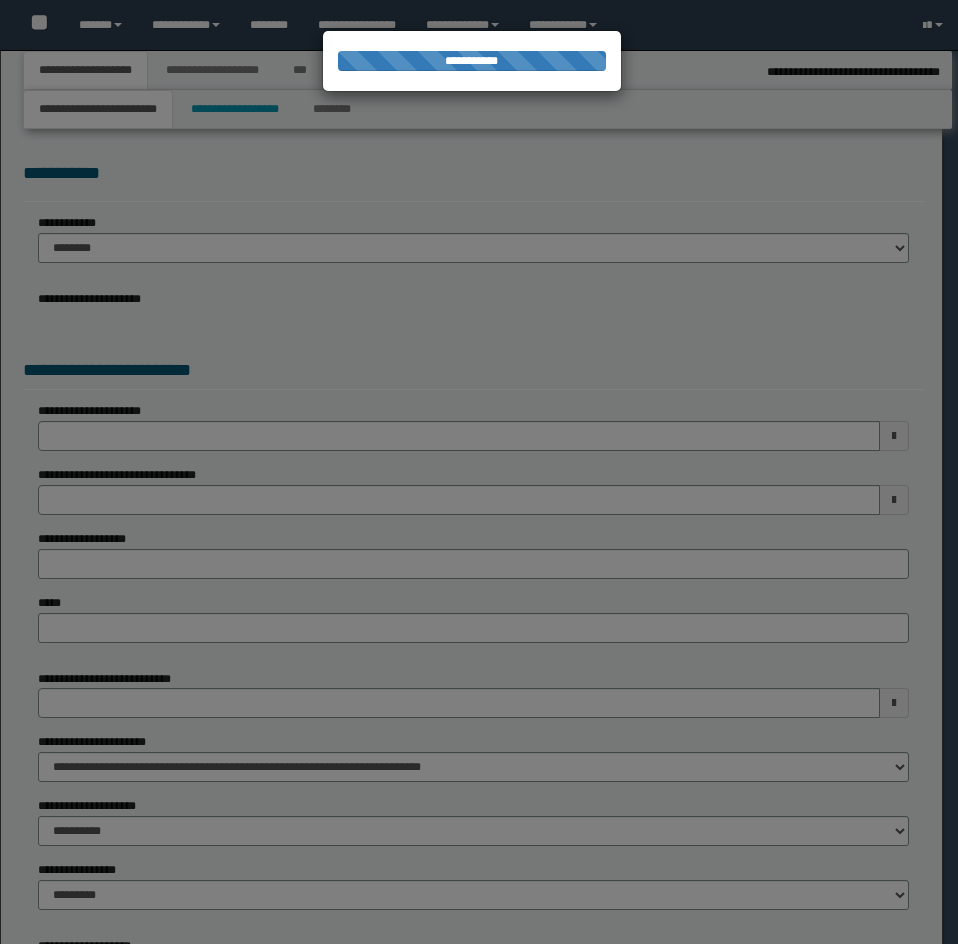 select on "*" 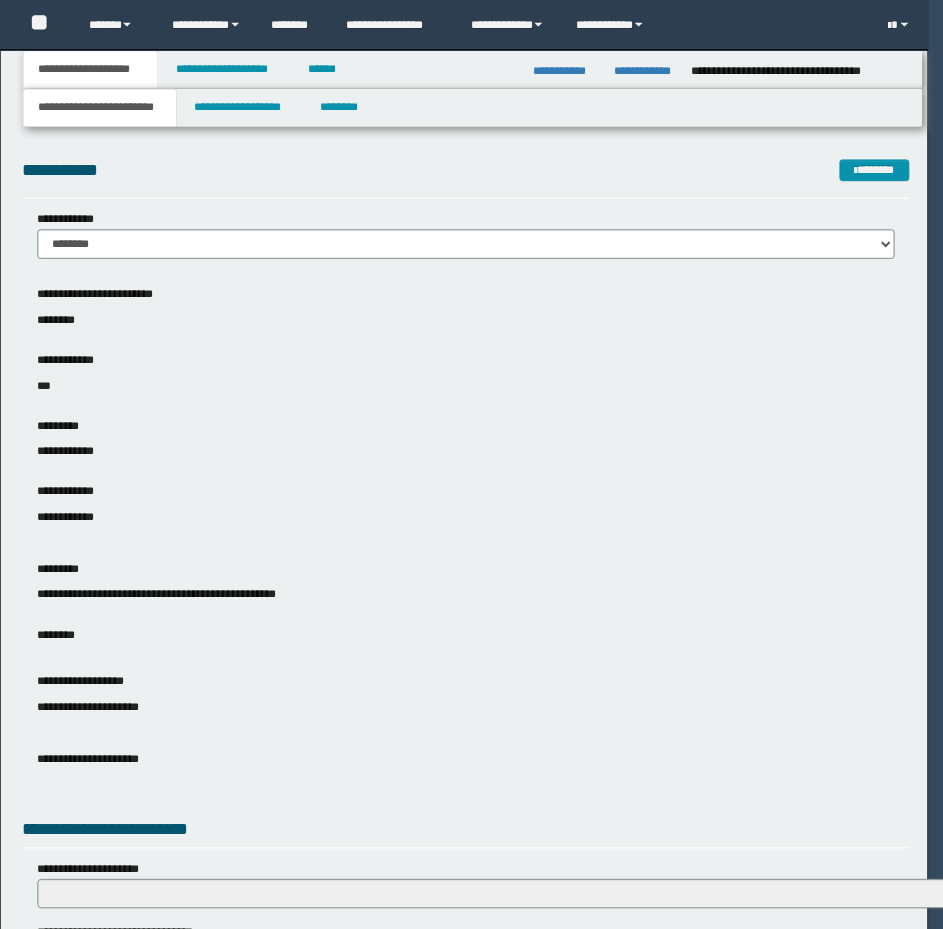 scroll, scrollTop: 0, scrollLeft: 0, axis: both 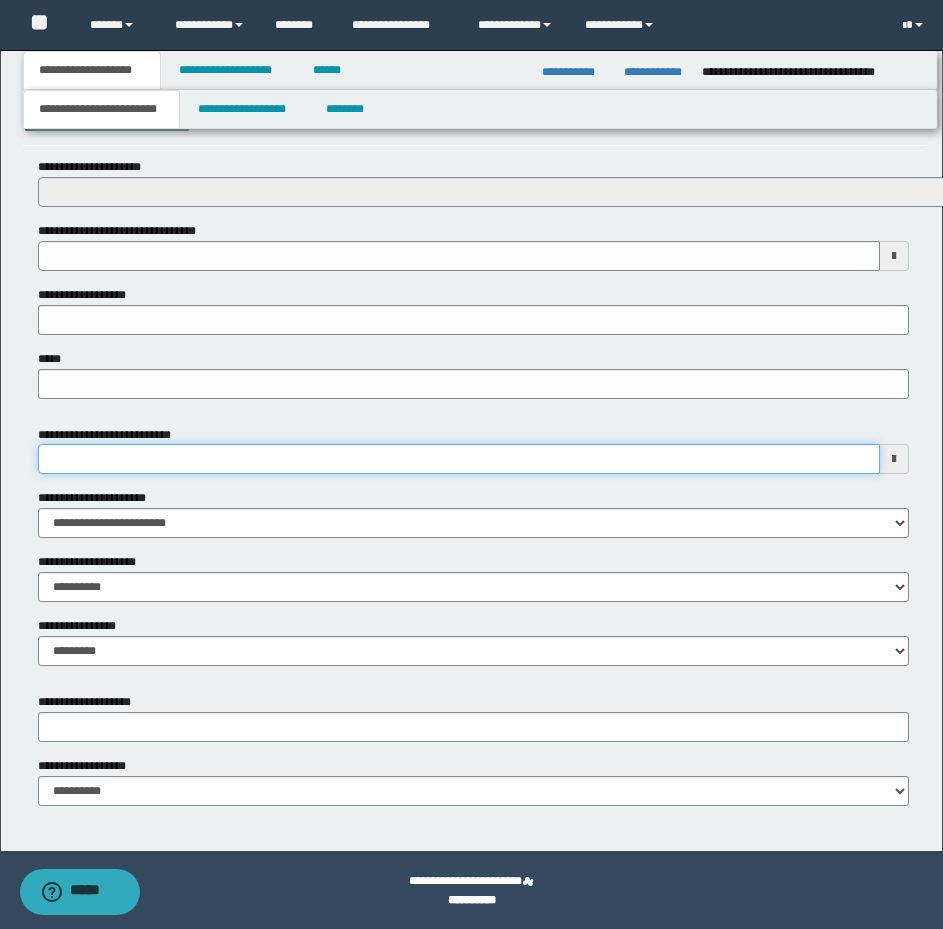 click on "**********" at bounding box center (459, 459) 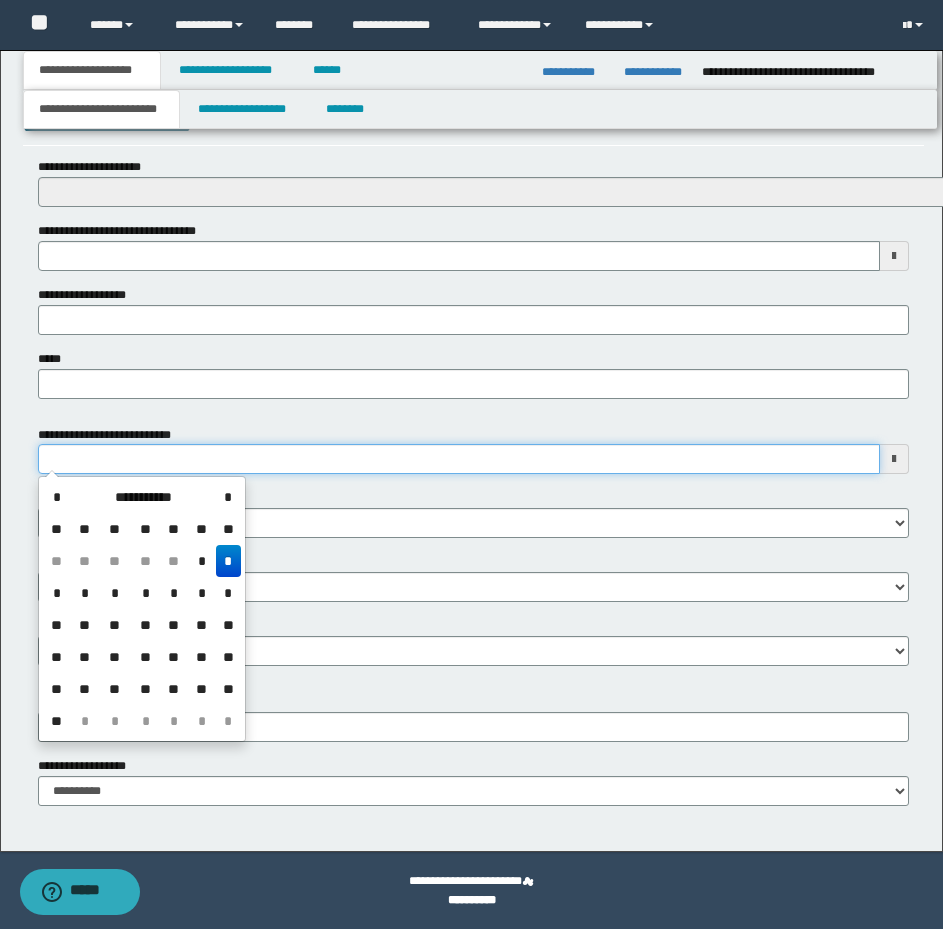 type on "**********" 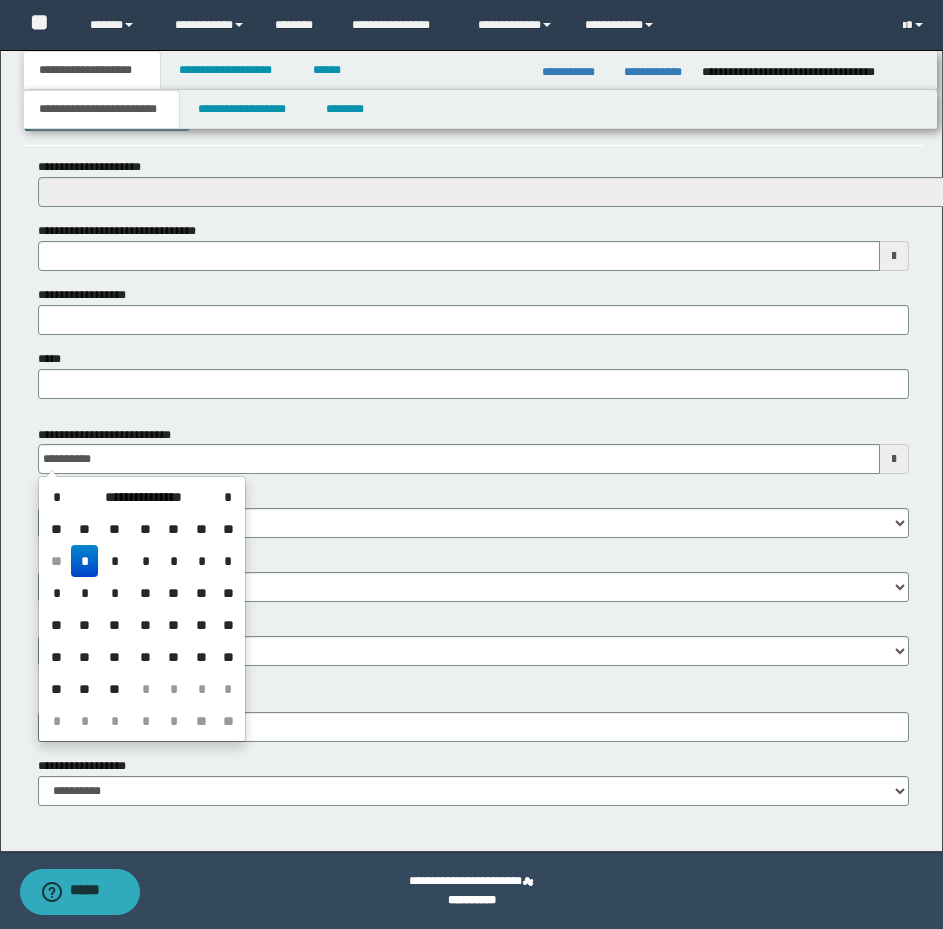 click on "**********" at bounding box center [473, 450] 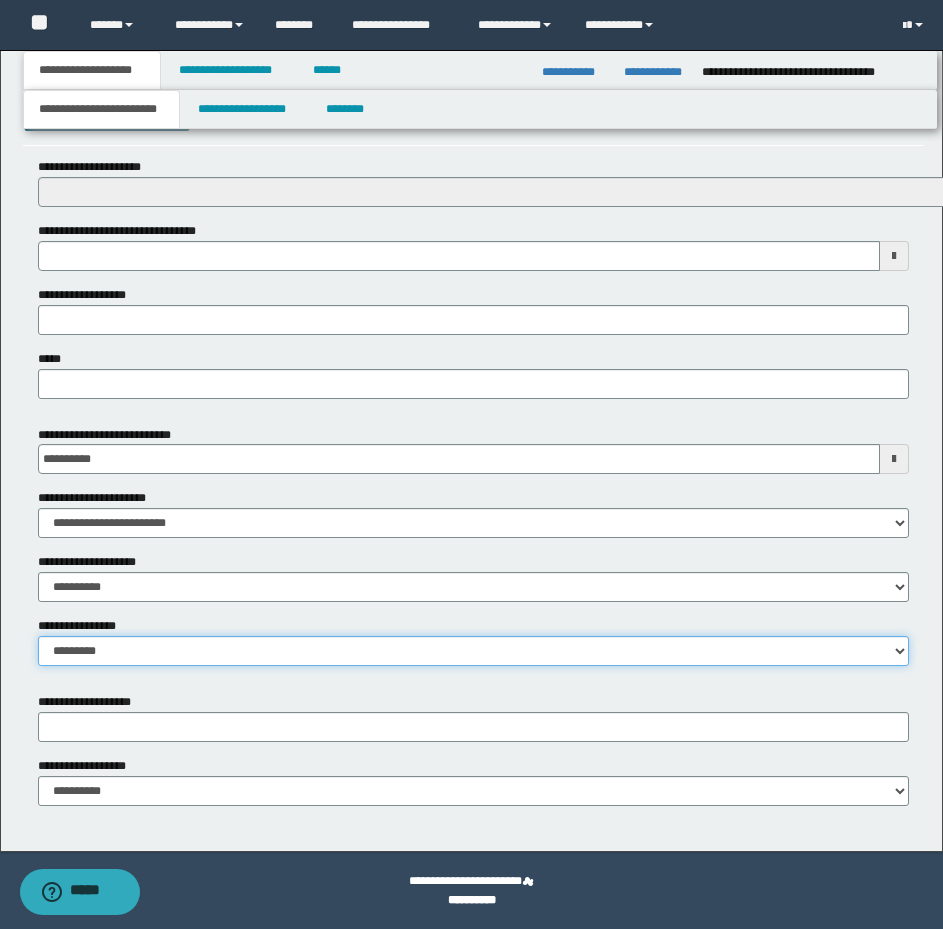 click on "**********" at bounding box center [473, 651] 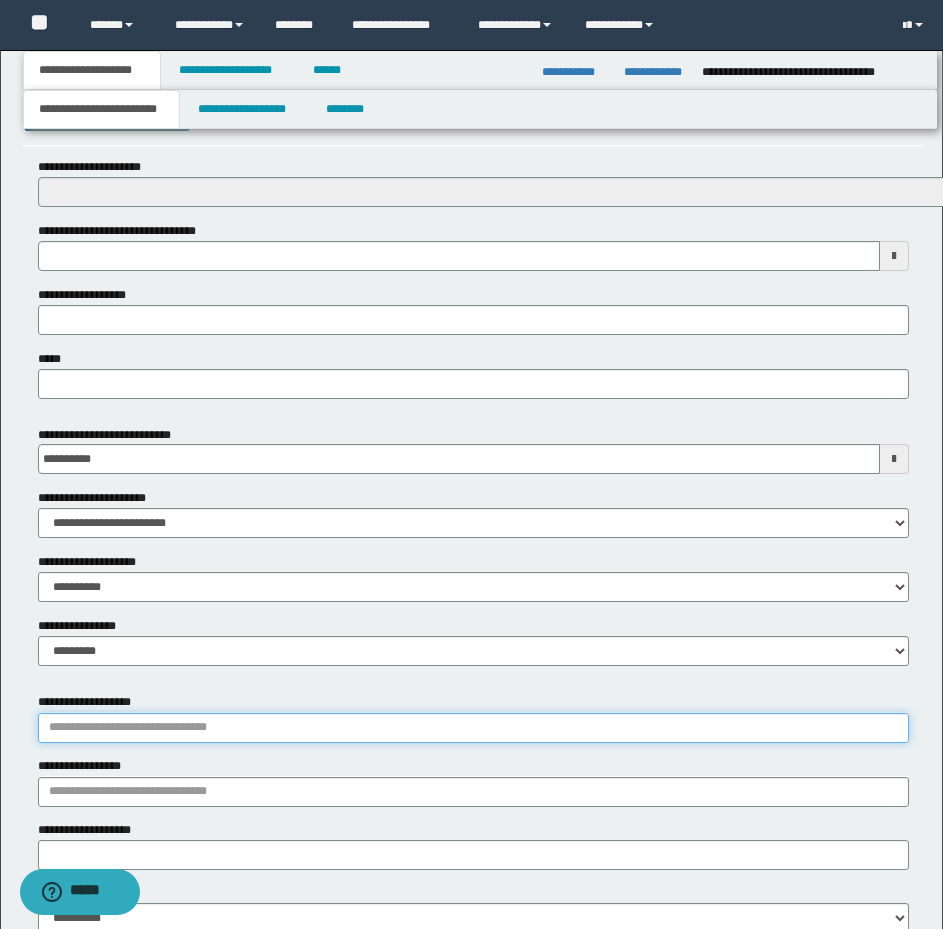 click on "**********" at bounding box center [473, 728] 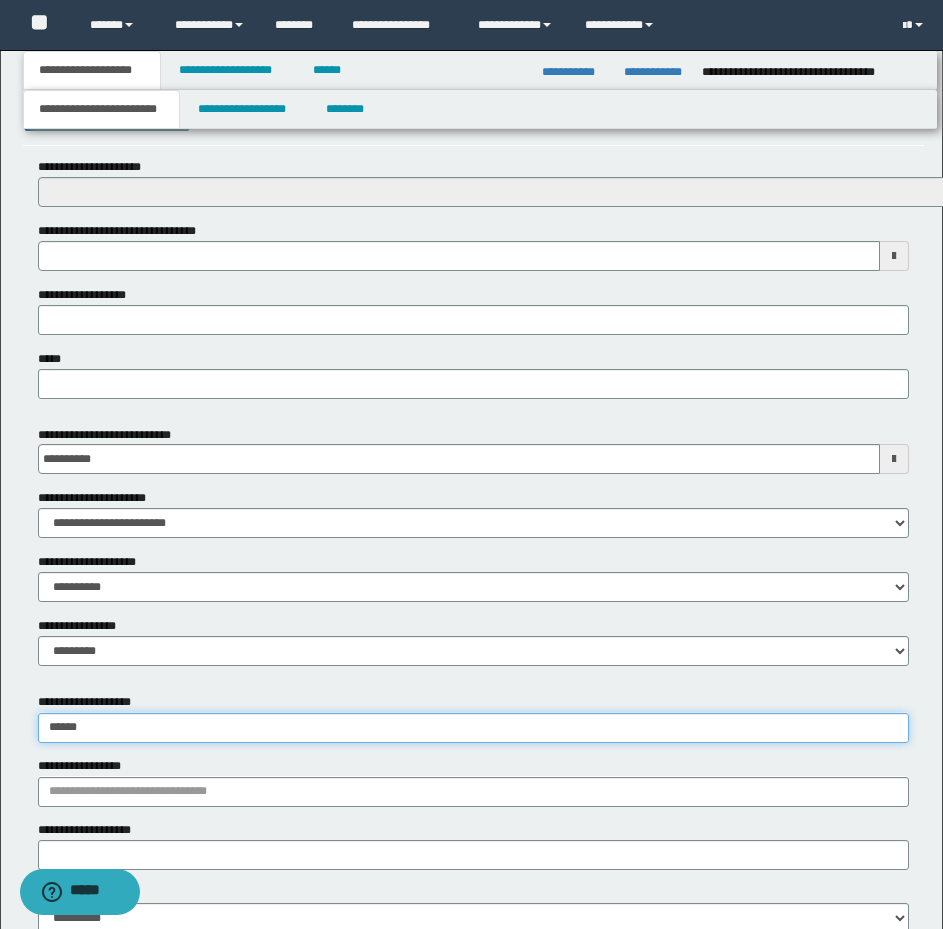 type on "*******" 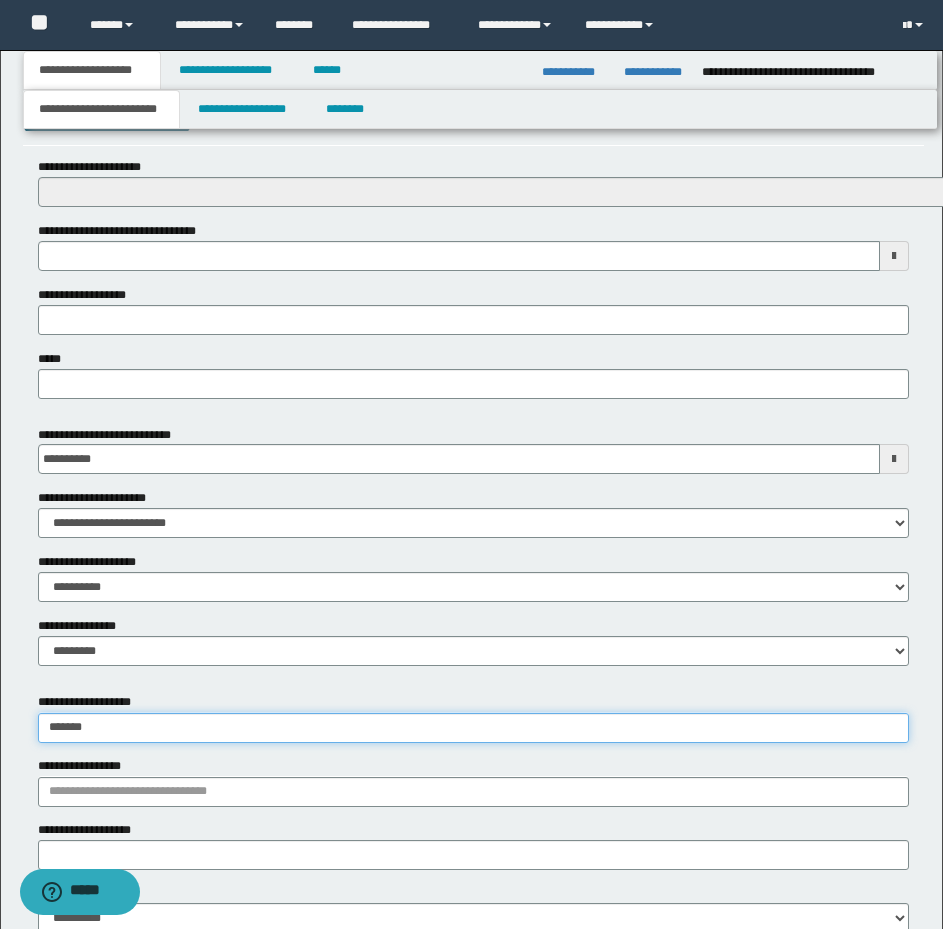 type on "**********" 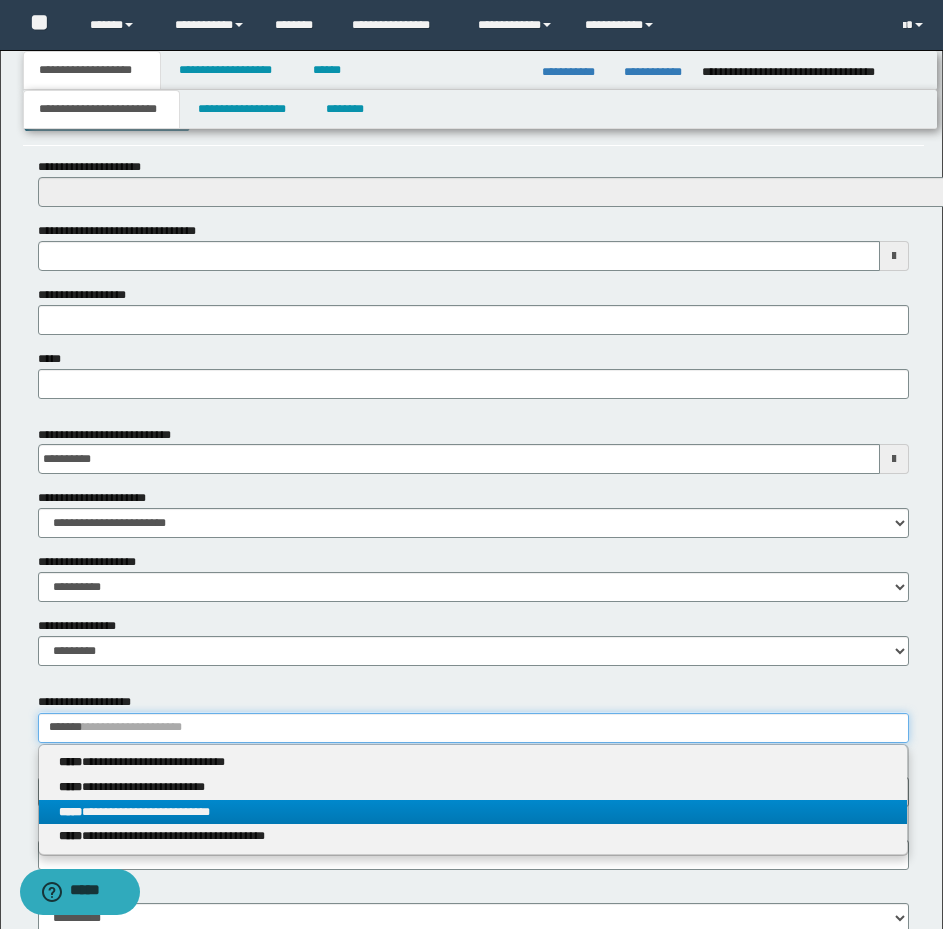 type on "*******" 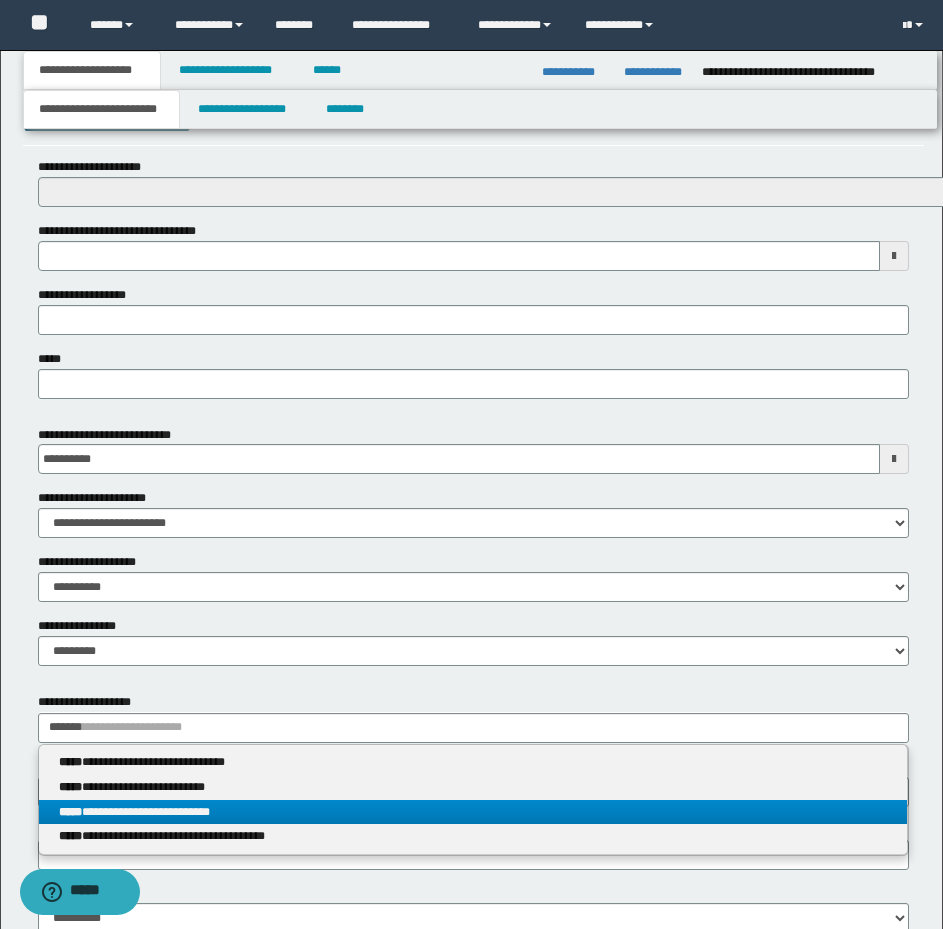 click on "**********" at bounding box center (473, 812) 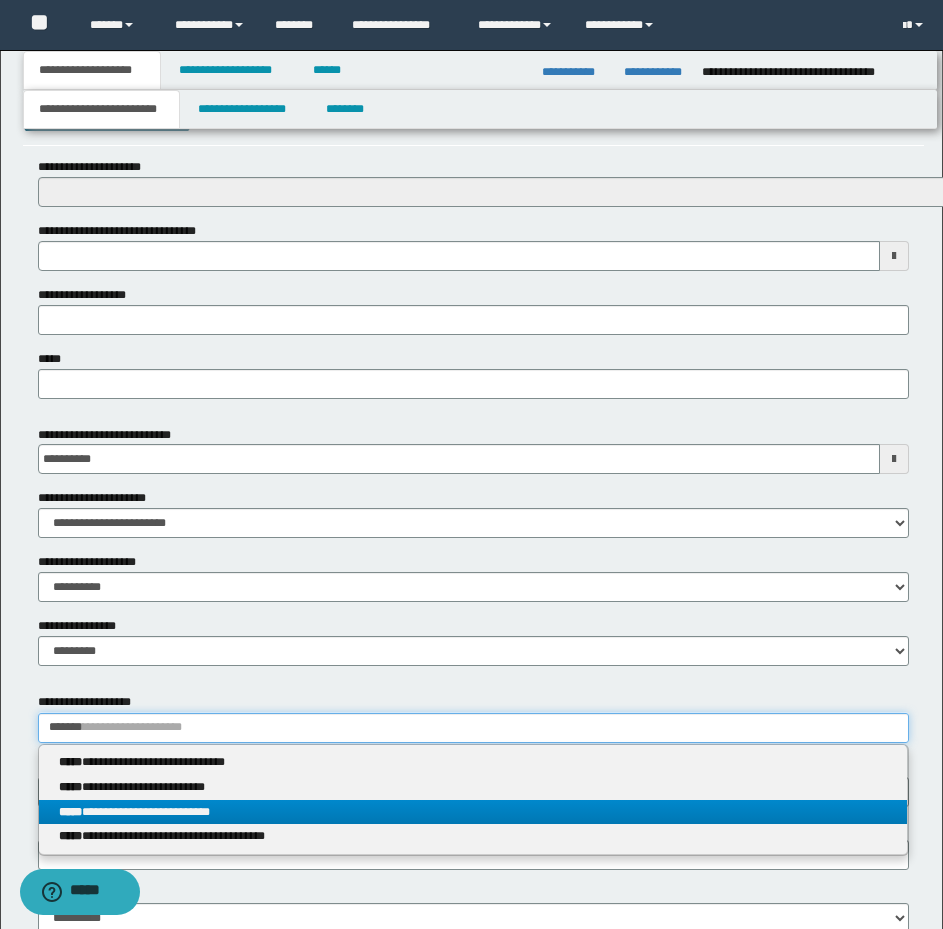type 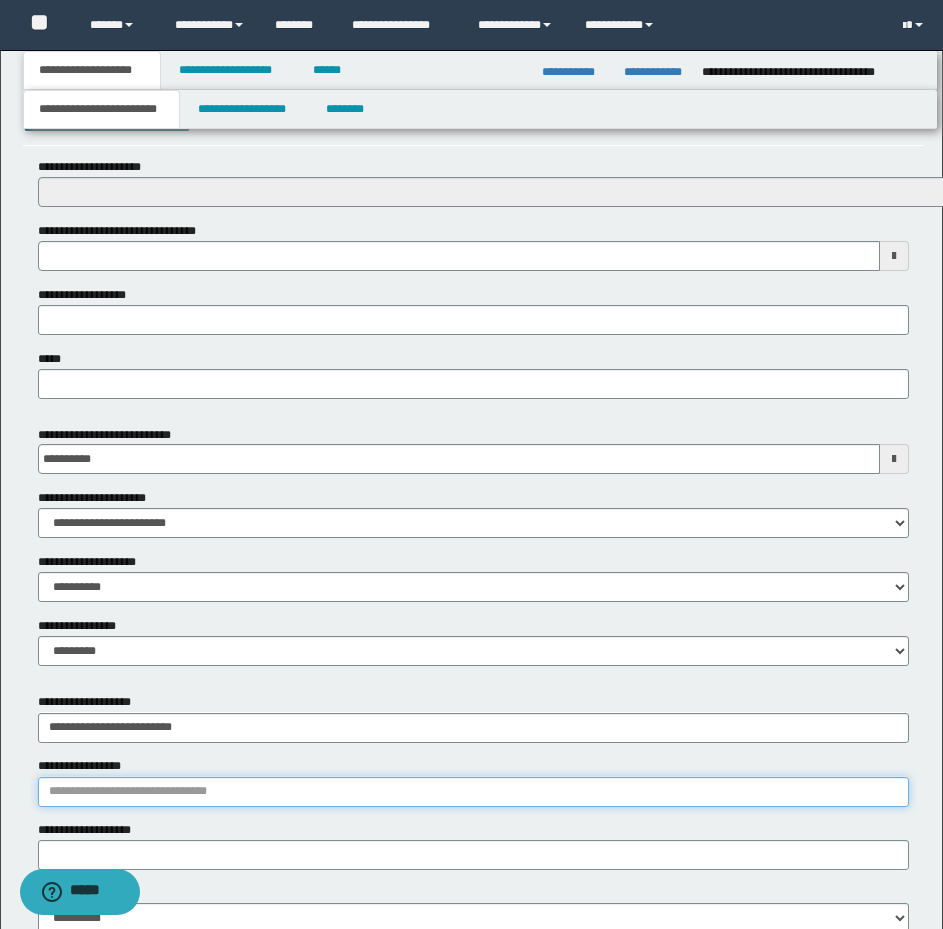 click on "**********" at bounding box center [473, 792] 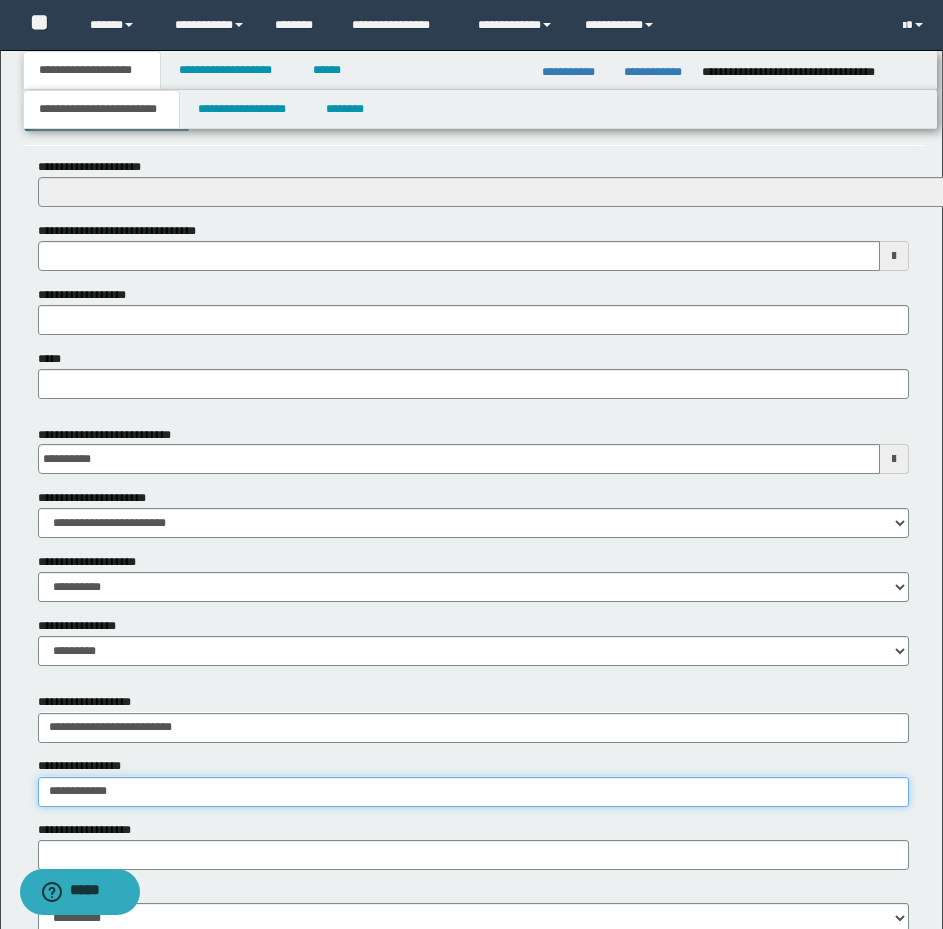 click on "**********" at bounding box center (473, 792) 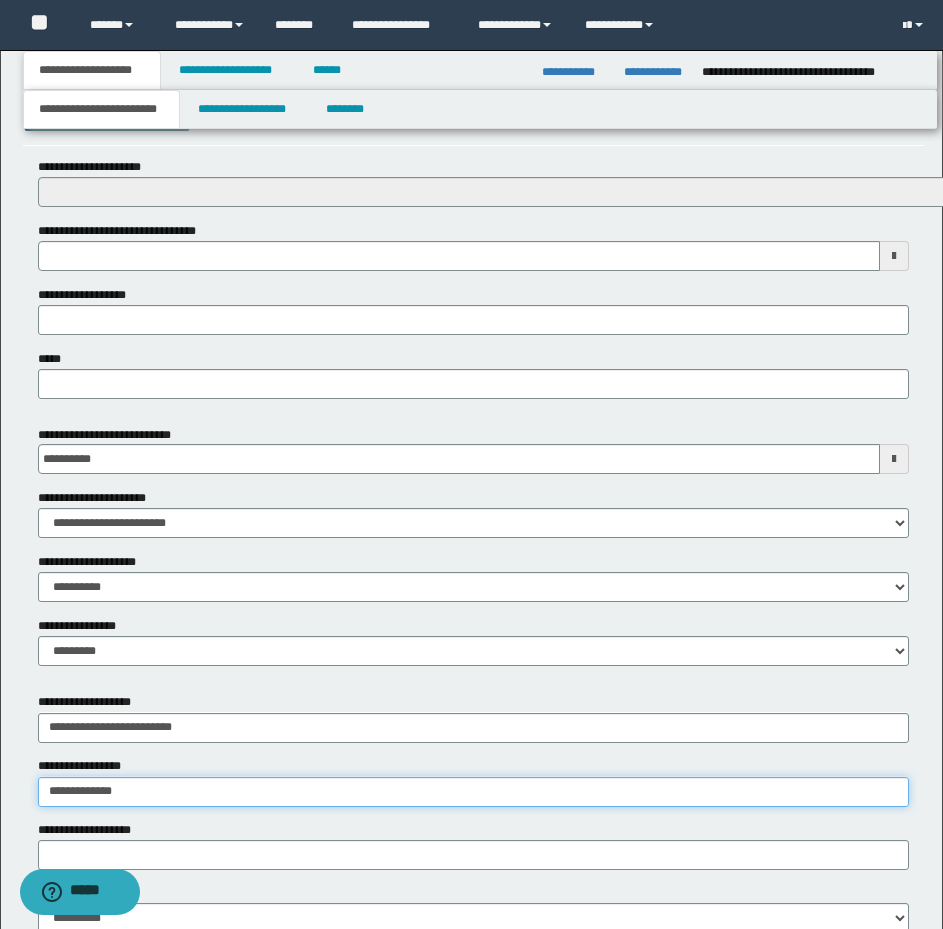 type on "**********" 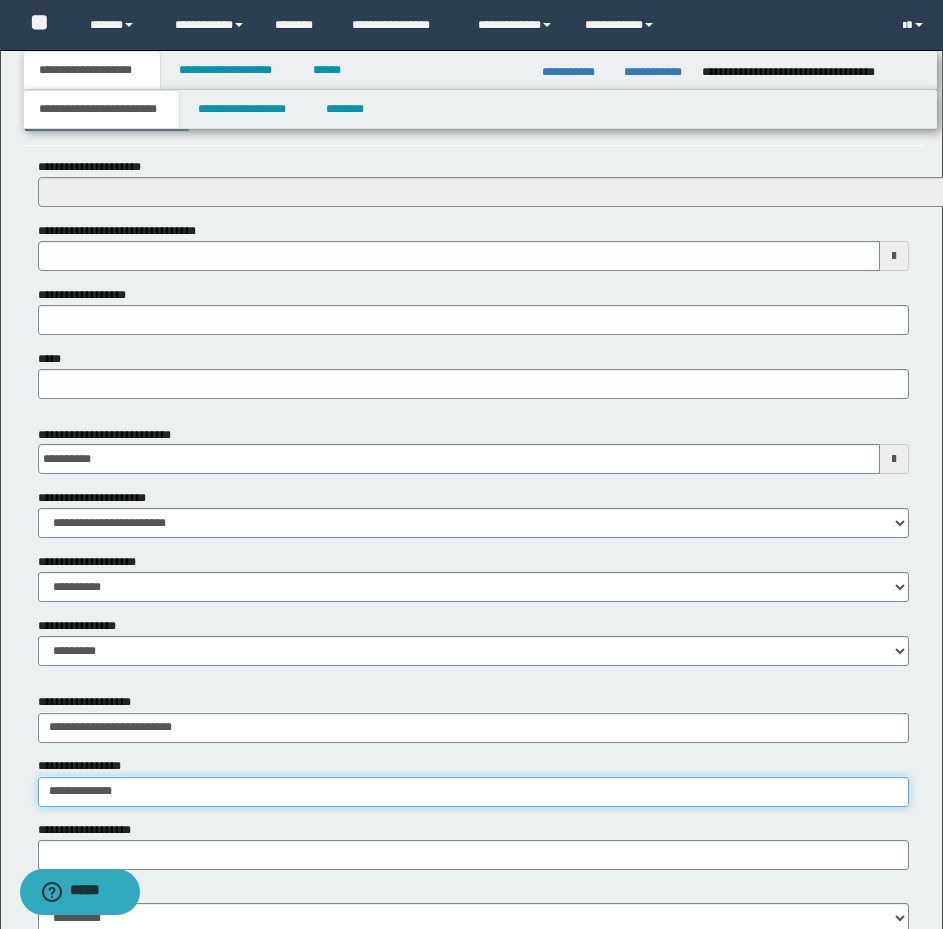 click on "**********" at bounding box center [473, 792] 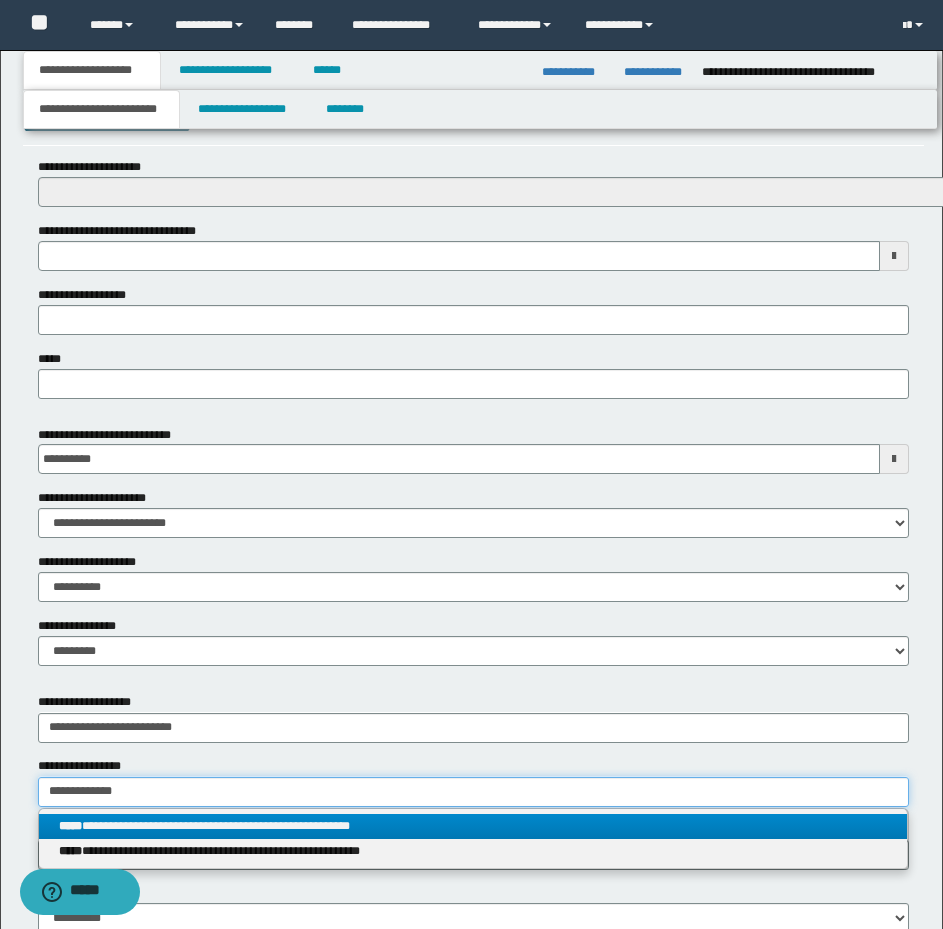 type on "**********" 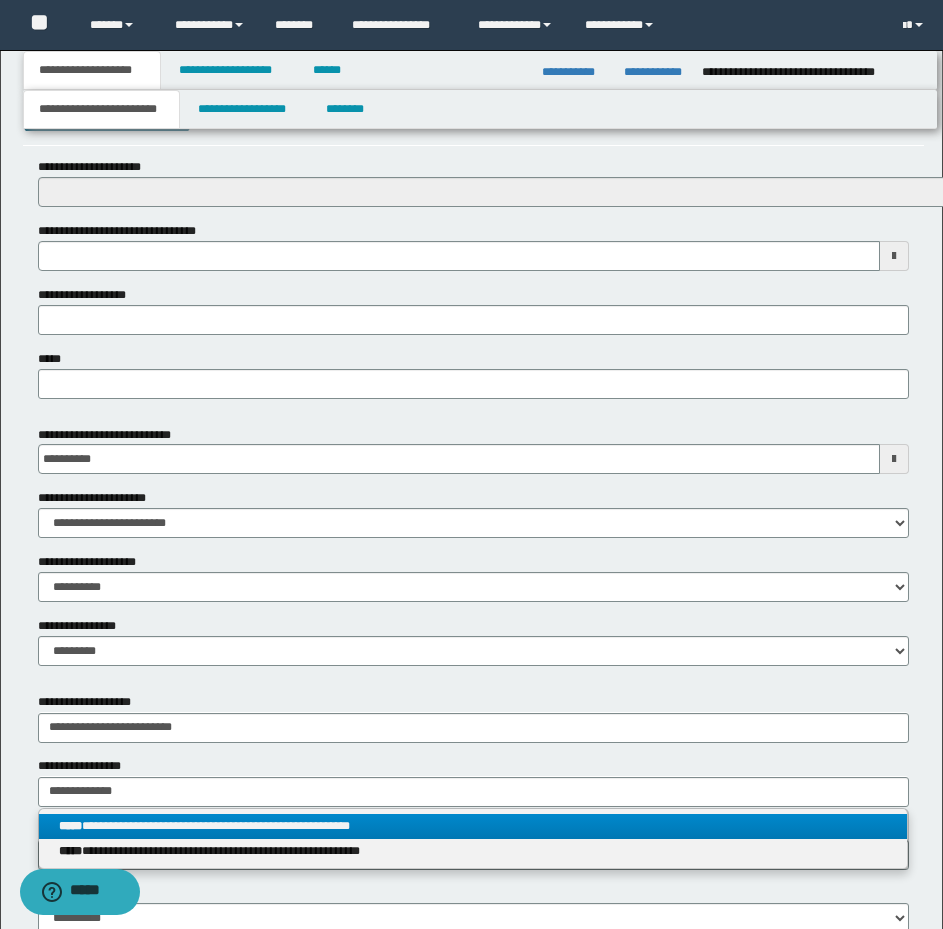 click on "**********" at bounding box center [473, 826] 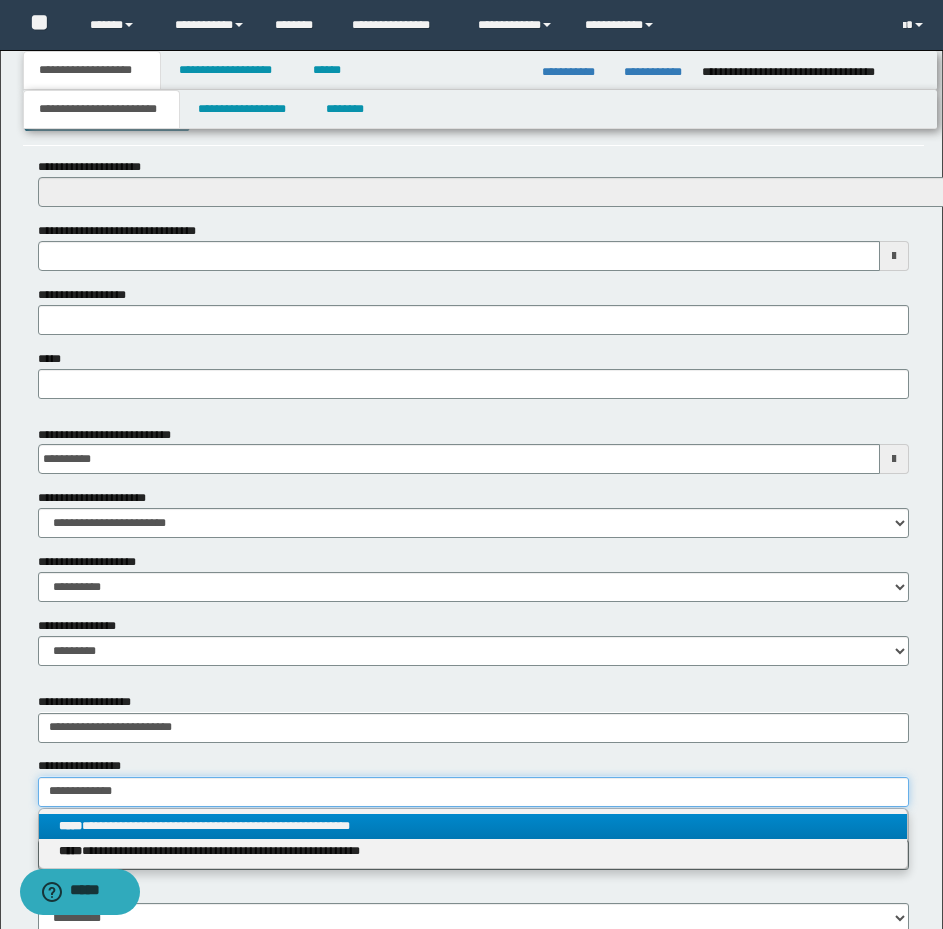 type 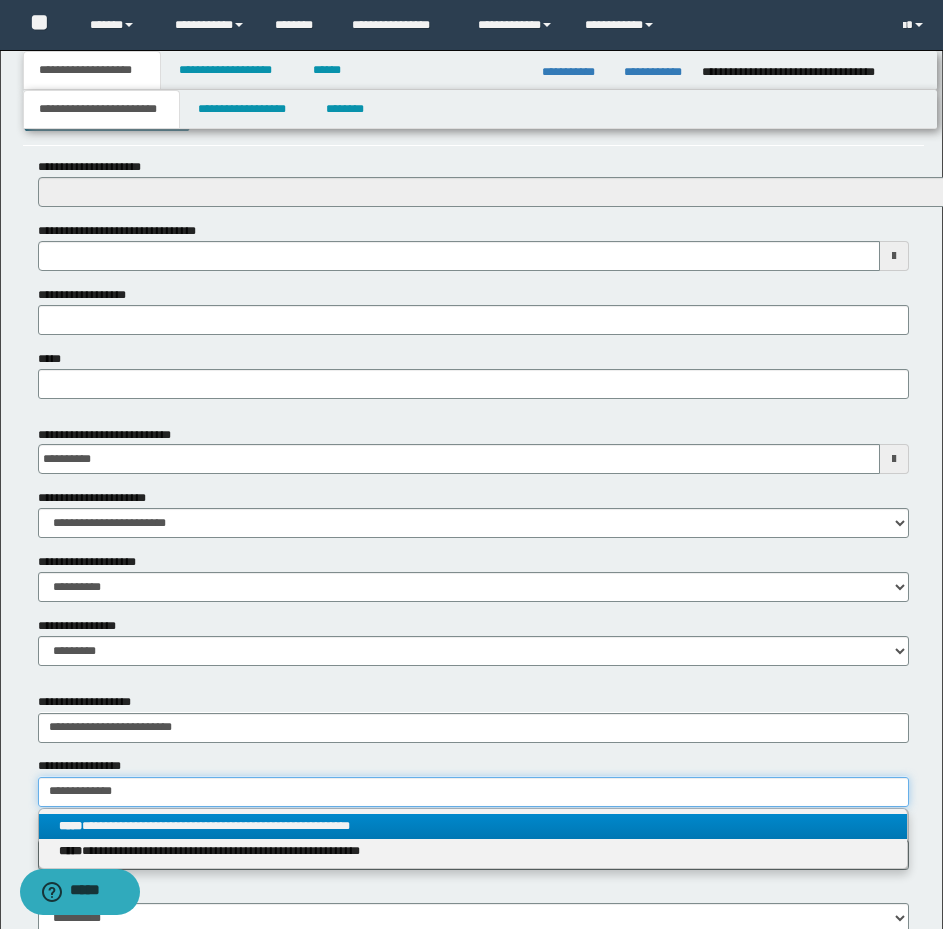 type on "**********" 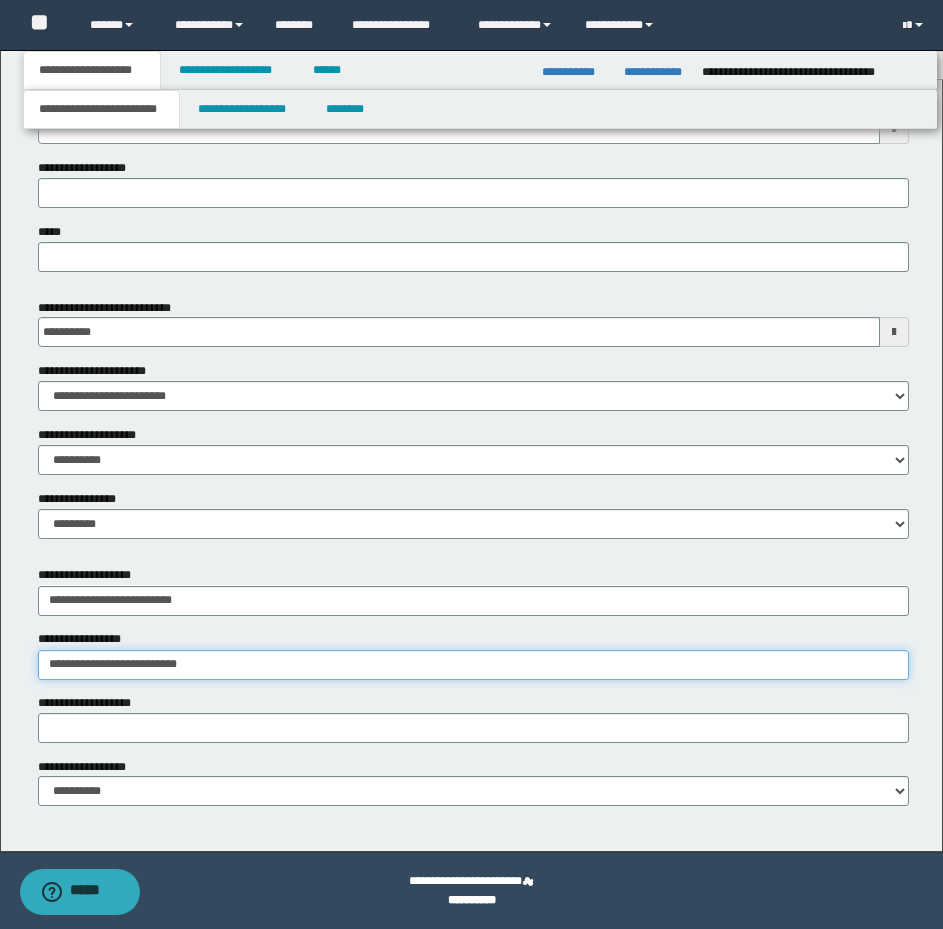 scroll, scrollTop: 844, scrollLeft: 0, axis: vertical 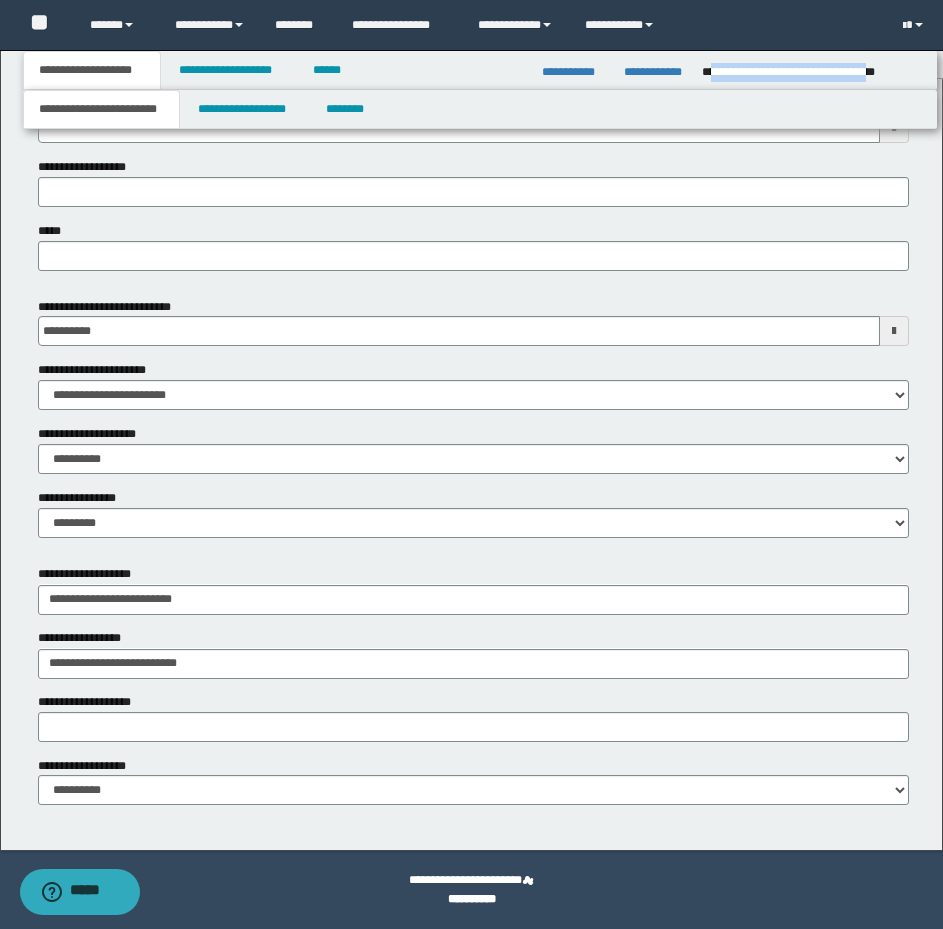 drag, startPoint x: 712, startPoint y: 70, endPoint x: 918, endPoint y: 71, distance: 206.00243 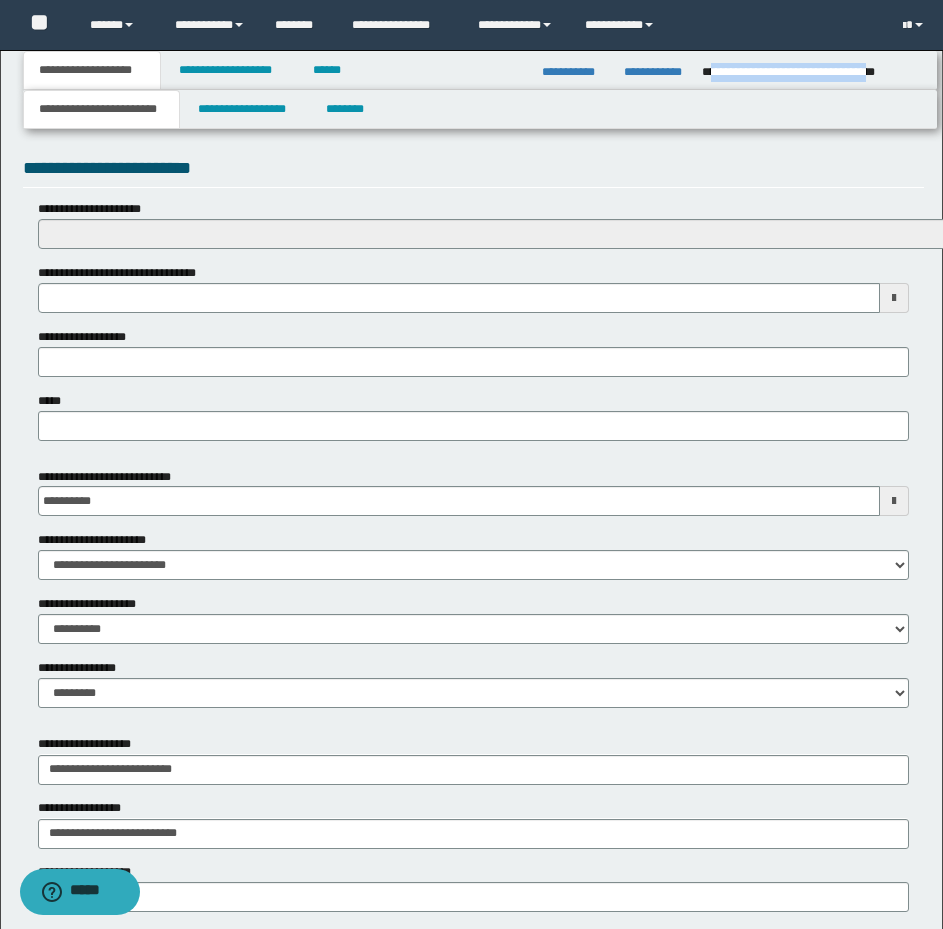 scroll, scrollTop: 844, scrollLeft: 0, axis: vertical 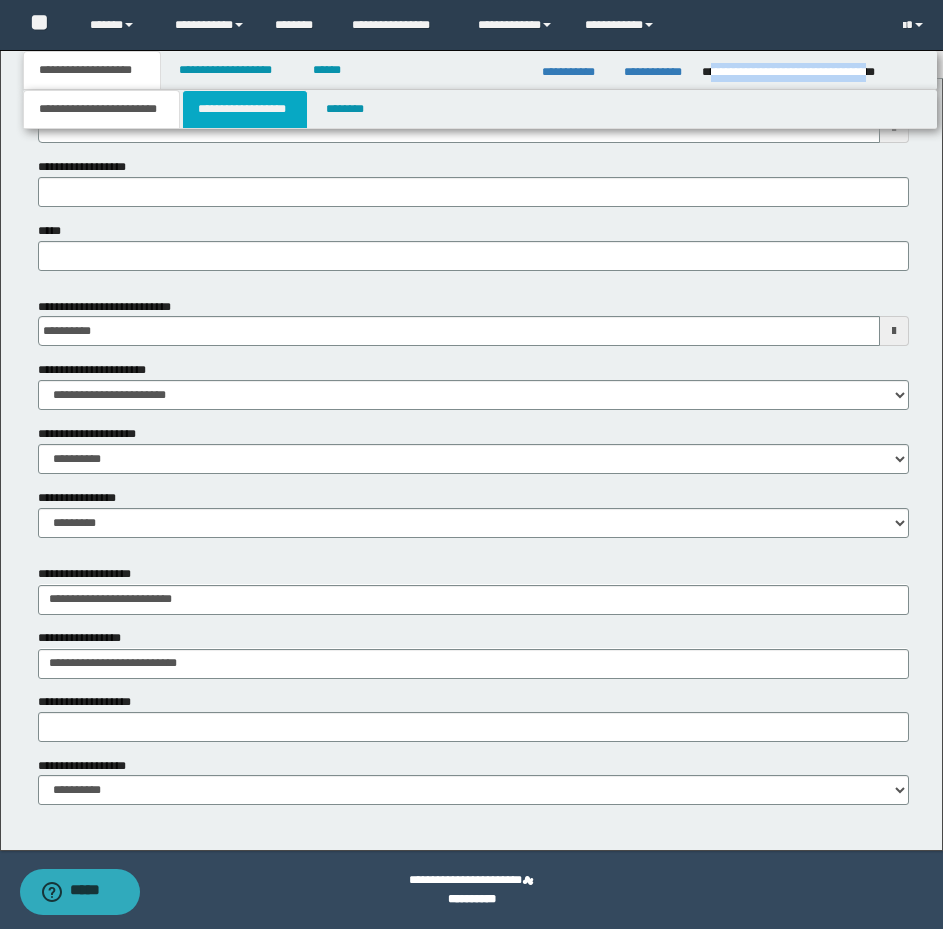 click on "**********" at bounding box center (245, 109) 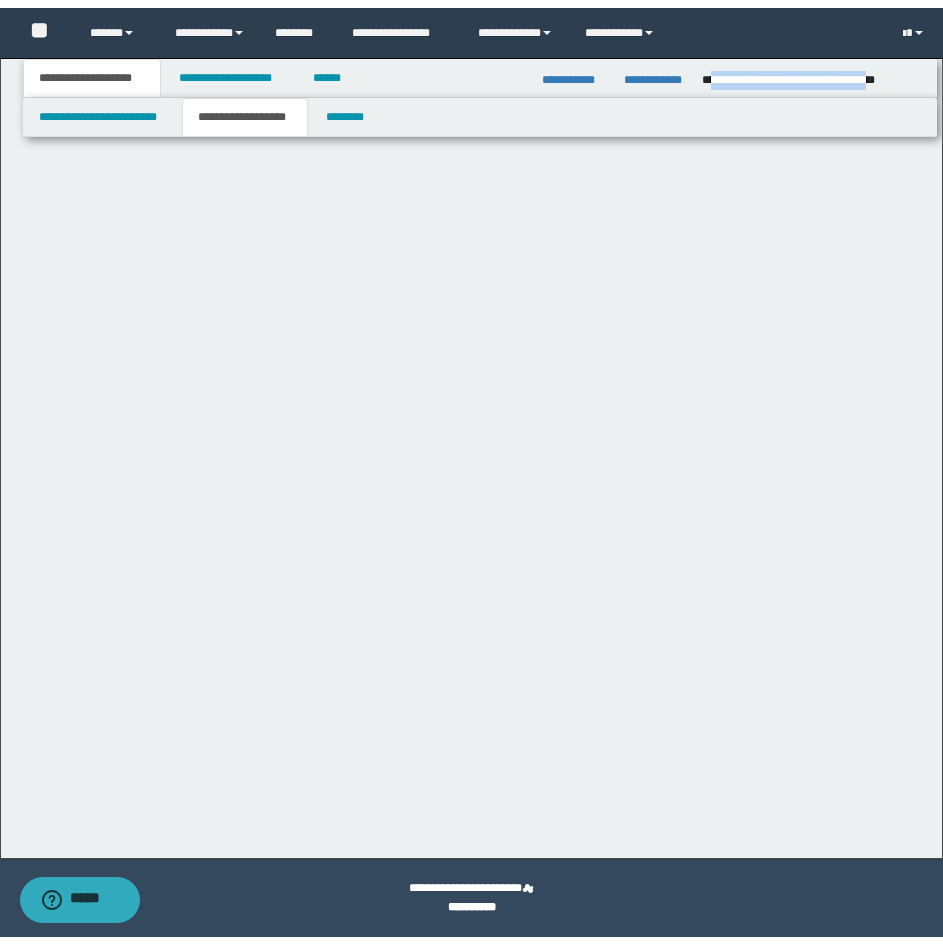 scroll, scrollTop: 0, scrollLeft: 0, axis: both 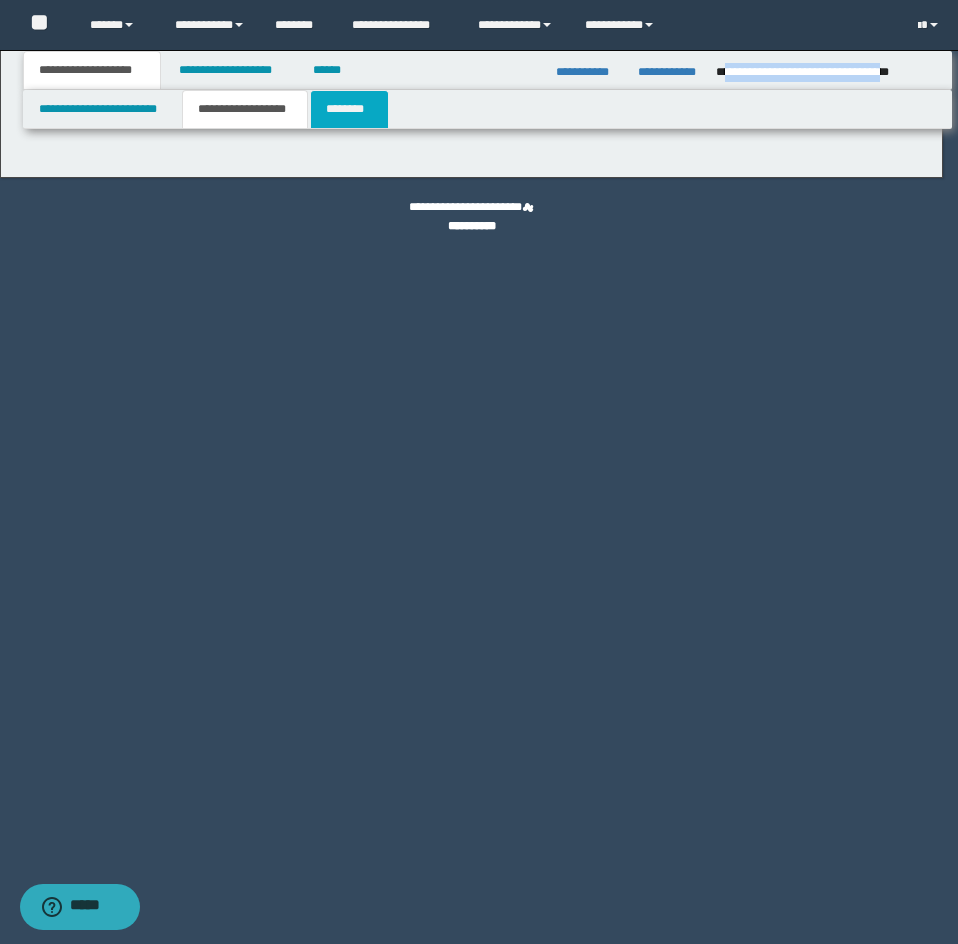 type on "********" 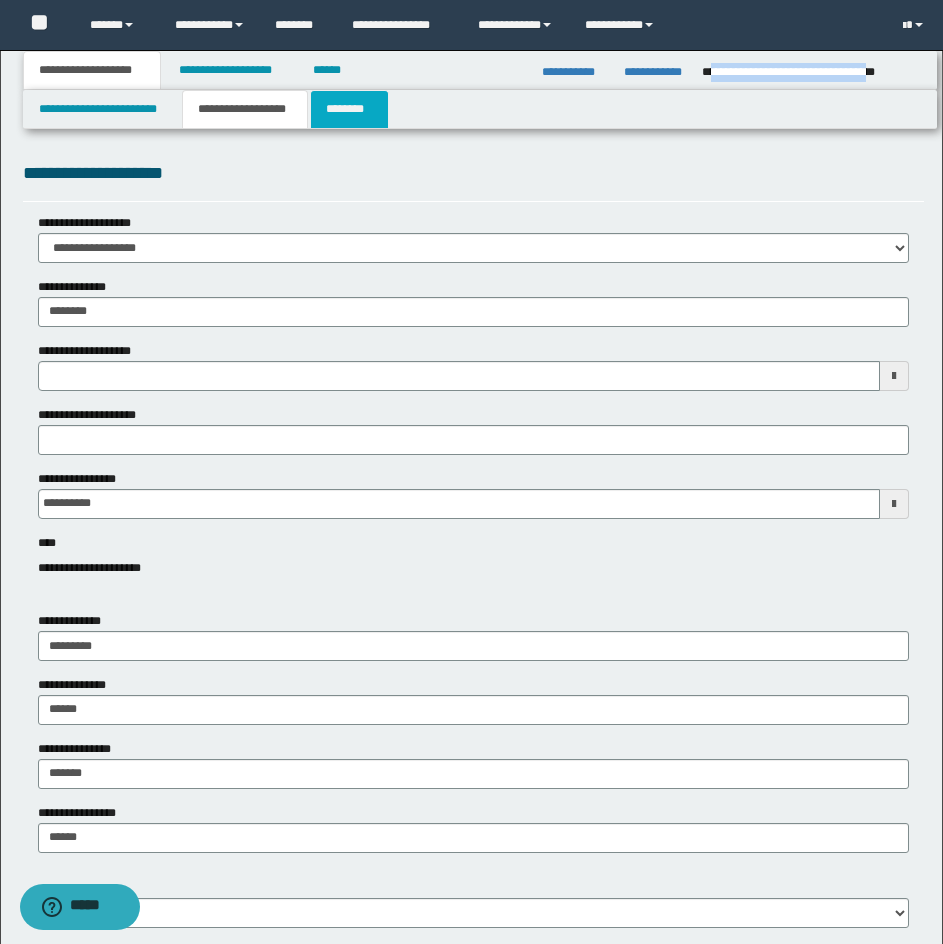 click on "********" at bounding box center (349, 109) 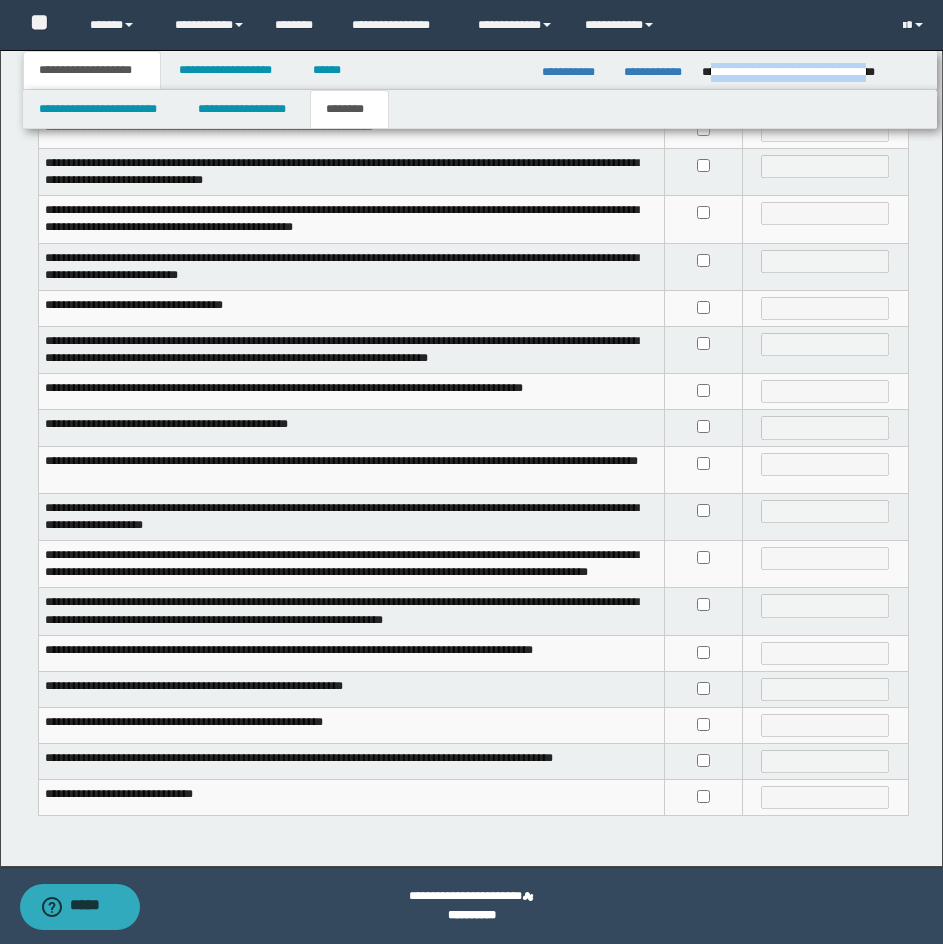 scroll, scrollTop: 306, scrollLeft: 0, axis: vertical 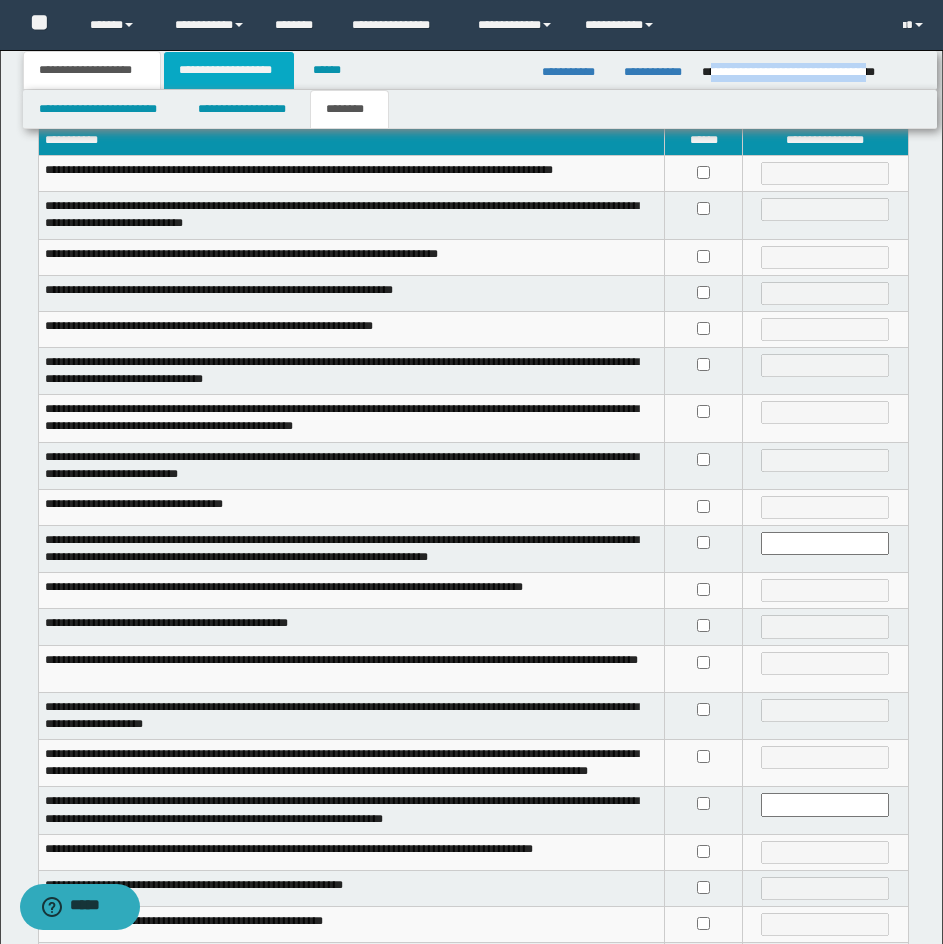 click on "**********" at bounding box center (229, 70) 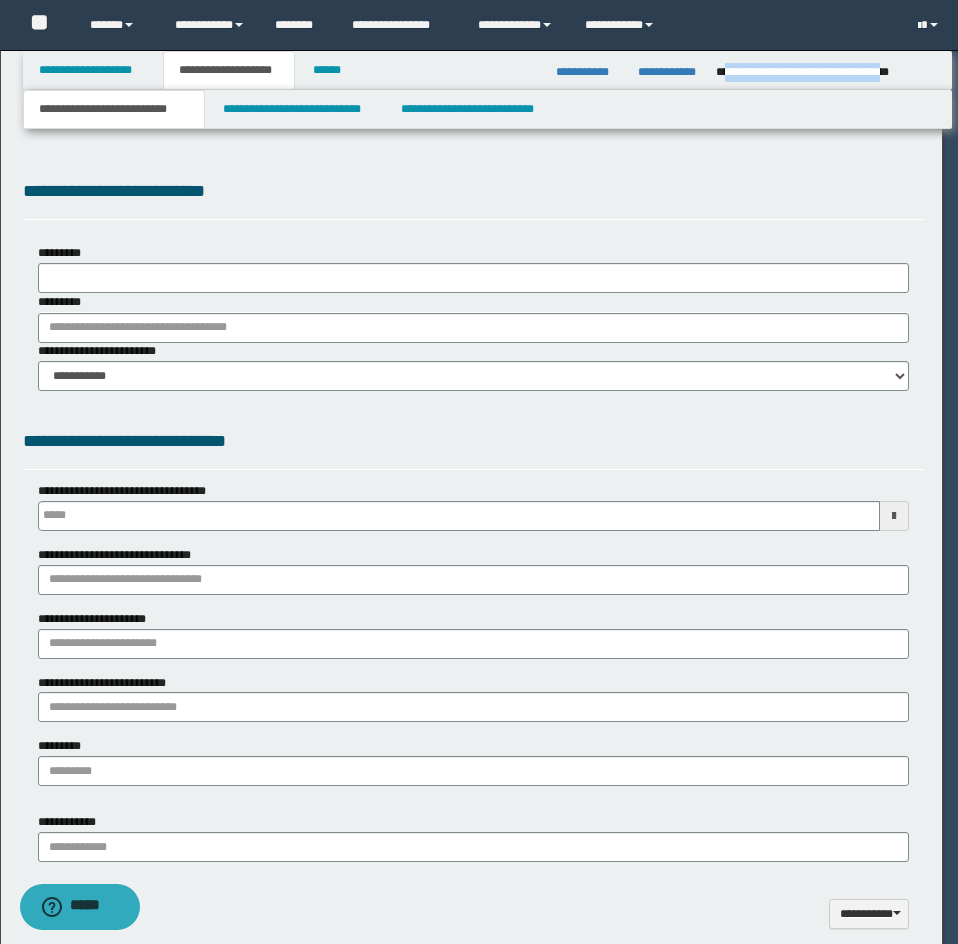 scroll, scrollTop: 0, scrollLeft: 0, axis: both 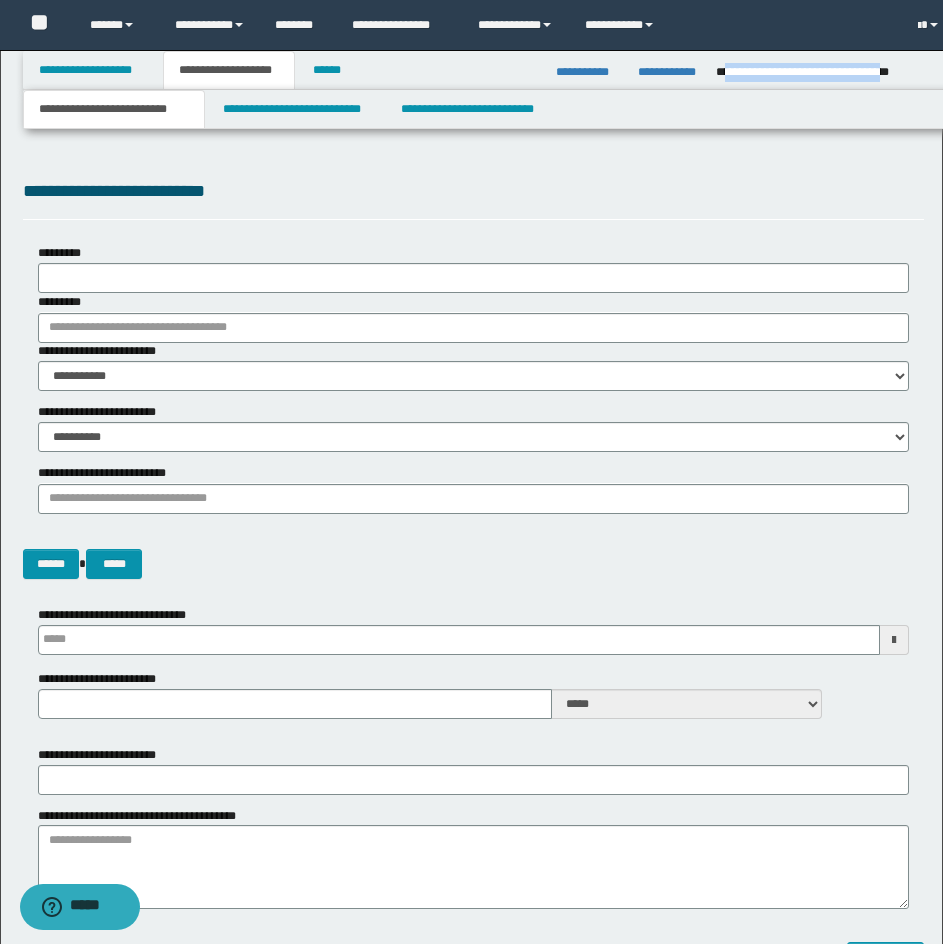 type 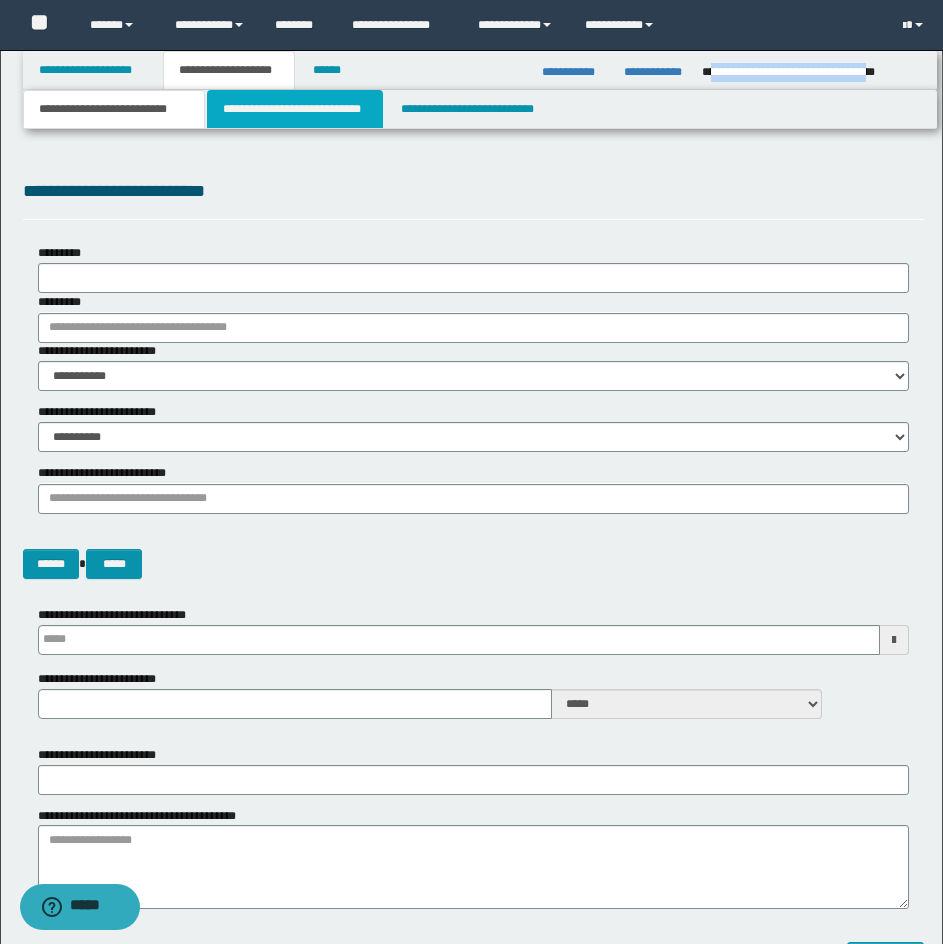 click on "**********" at bounding box center (295, 109) 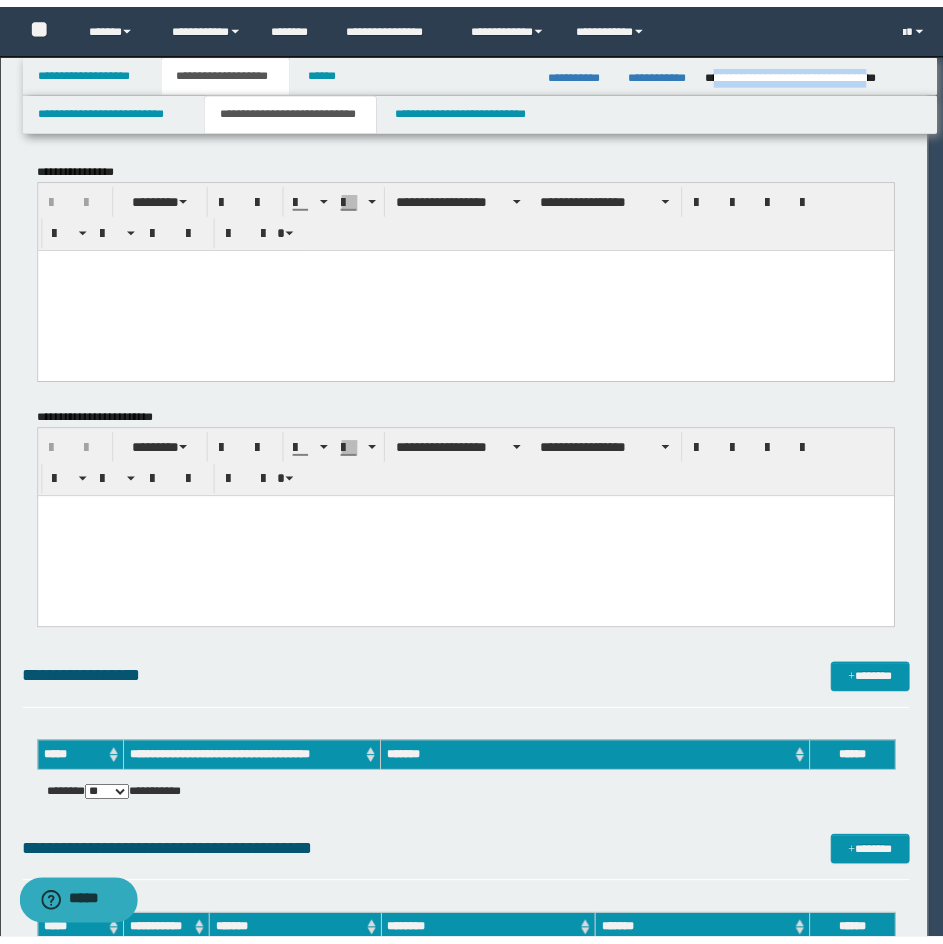 scroll, scrollTop: 0, scrollLeft: 0, axis: both 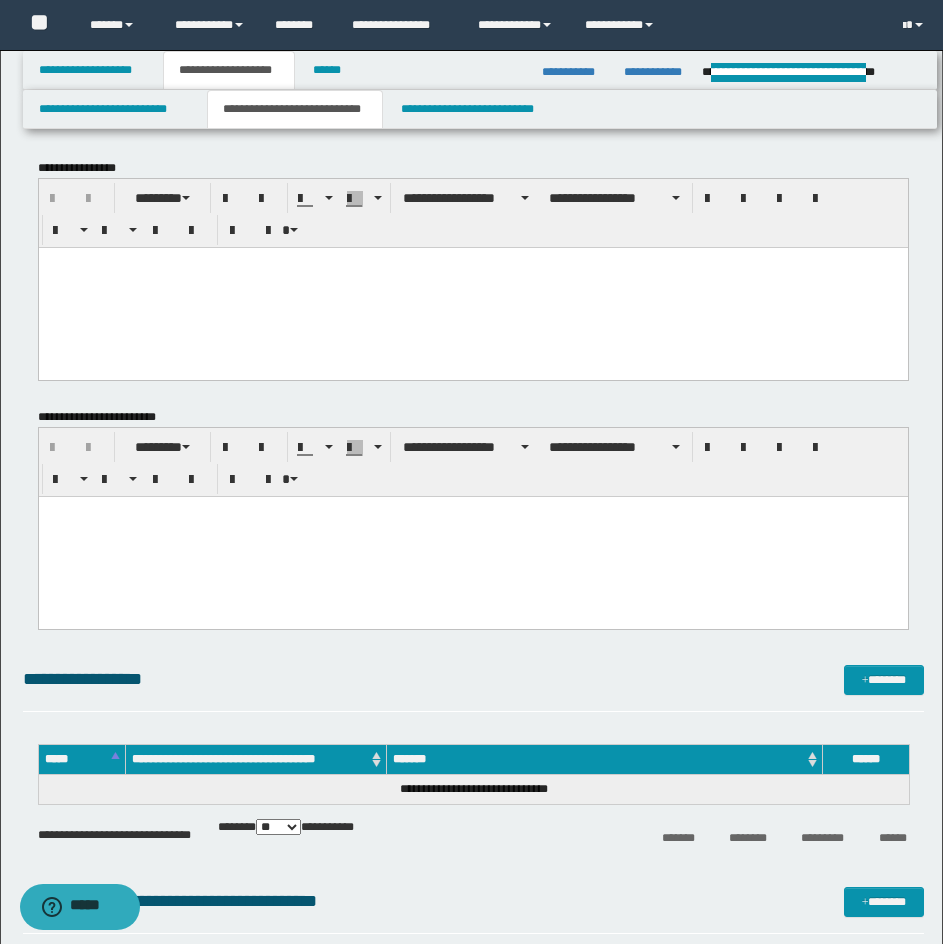 click at bounding box center [472, 287] 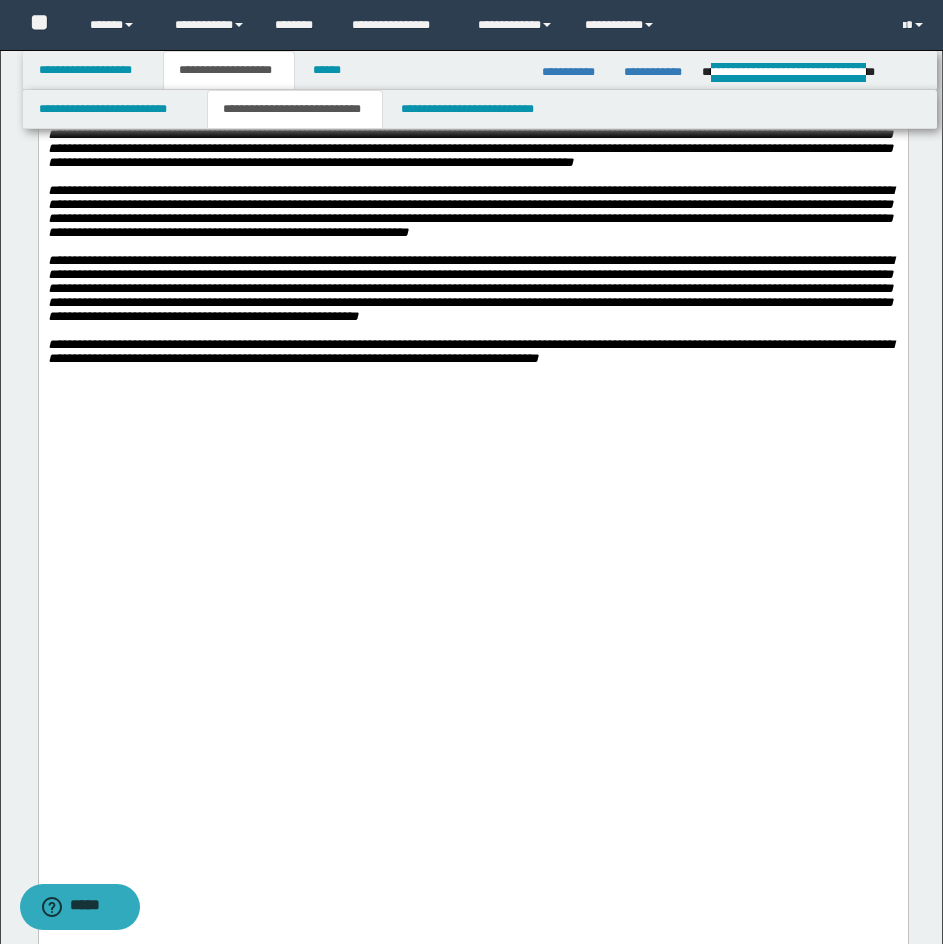 scroll, scrollTop: 5000, scrollLeft: 0, axis: vertical 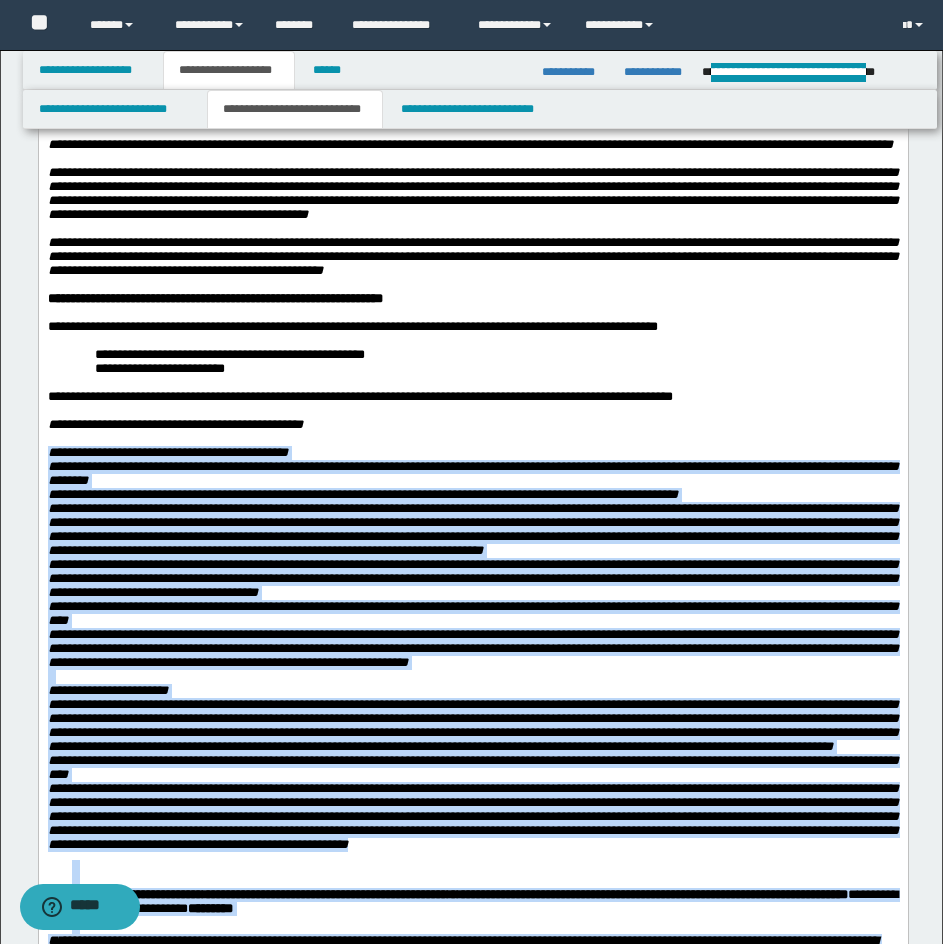 drag, startPoint x: 703, startPoint y: 5337, endPoint x: 57, endPoint y: 530, distance: 4850.213 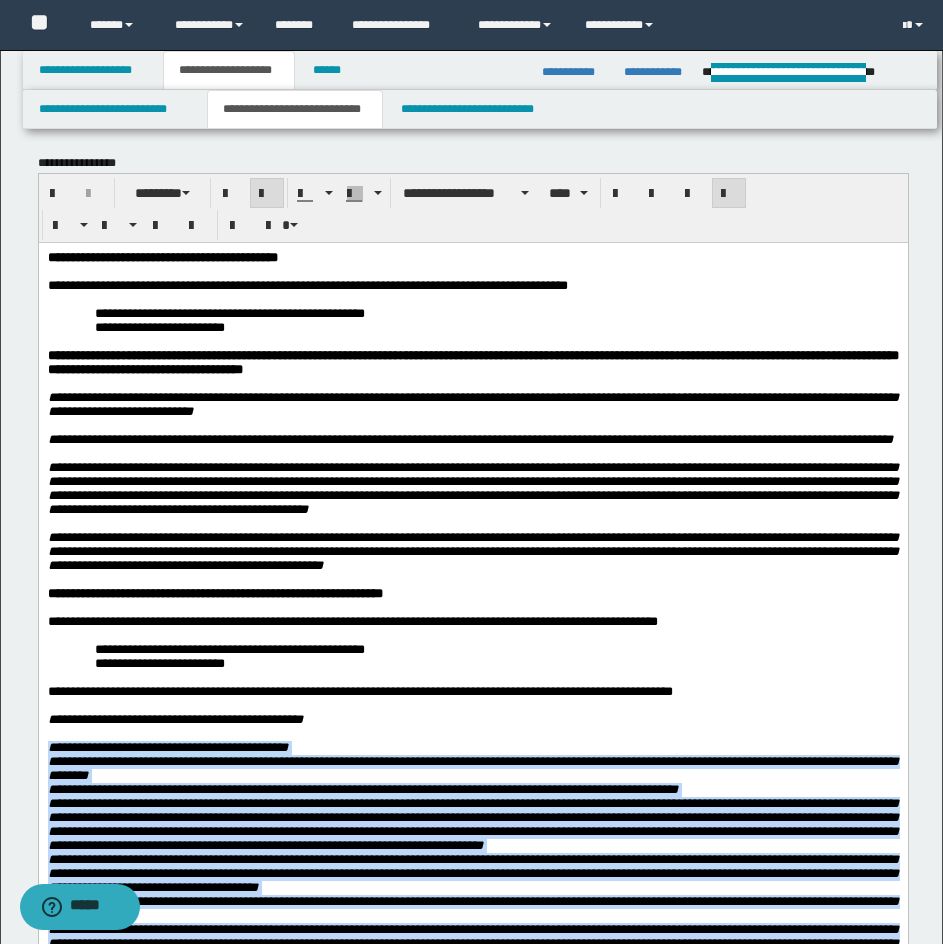 scroll, scrollTop: 0, scrollLeft: 0, axis: both 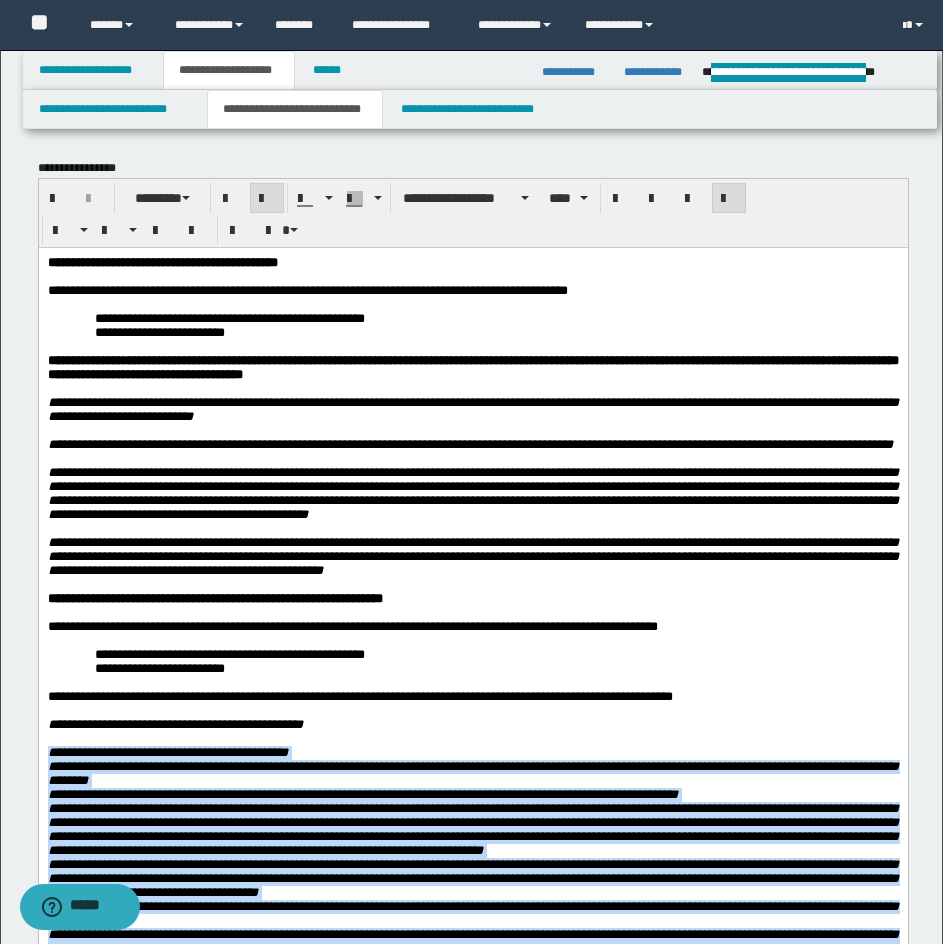 click at bounding box center [729, 199] 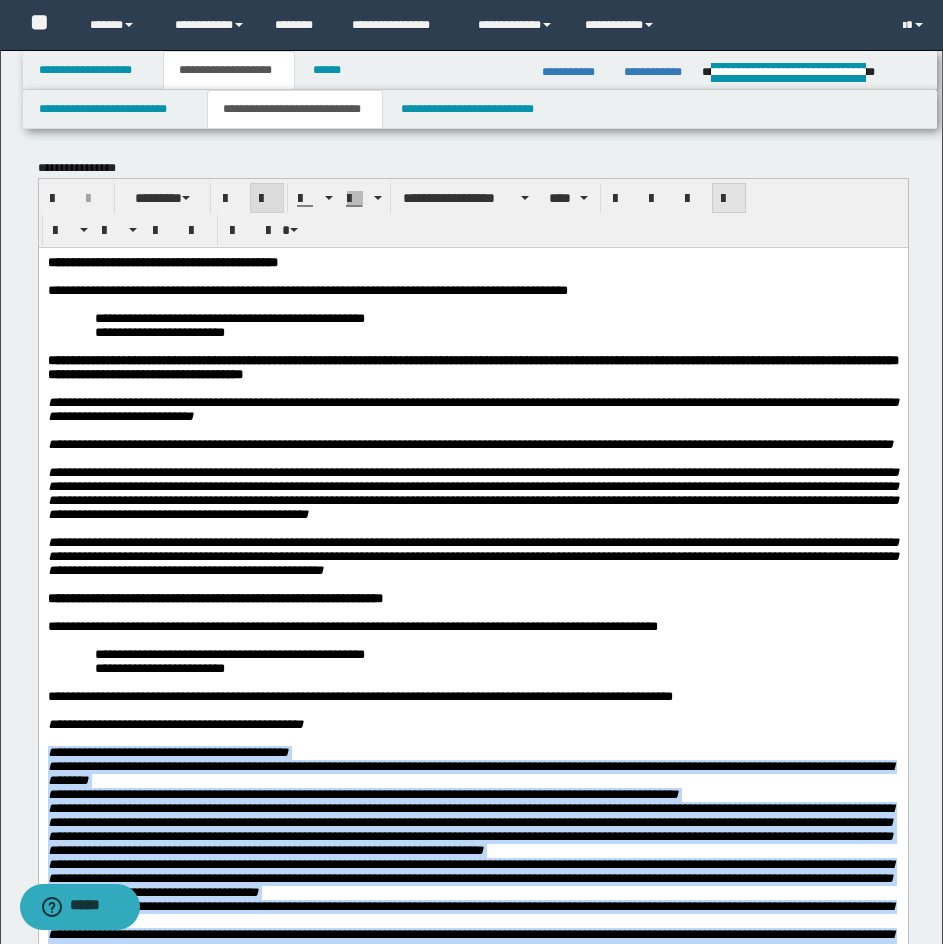 click at bounding box center (729, 199) 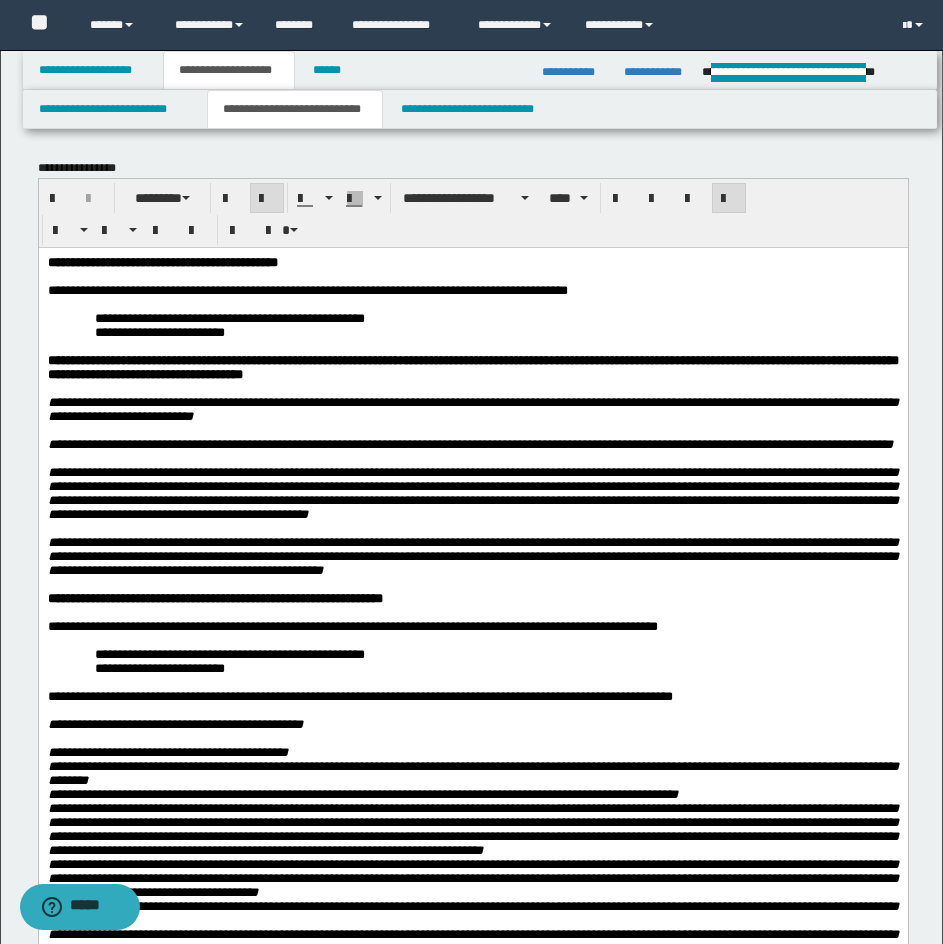 click on "**********" at bounding box center [496, 654] 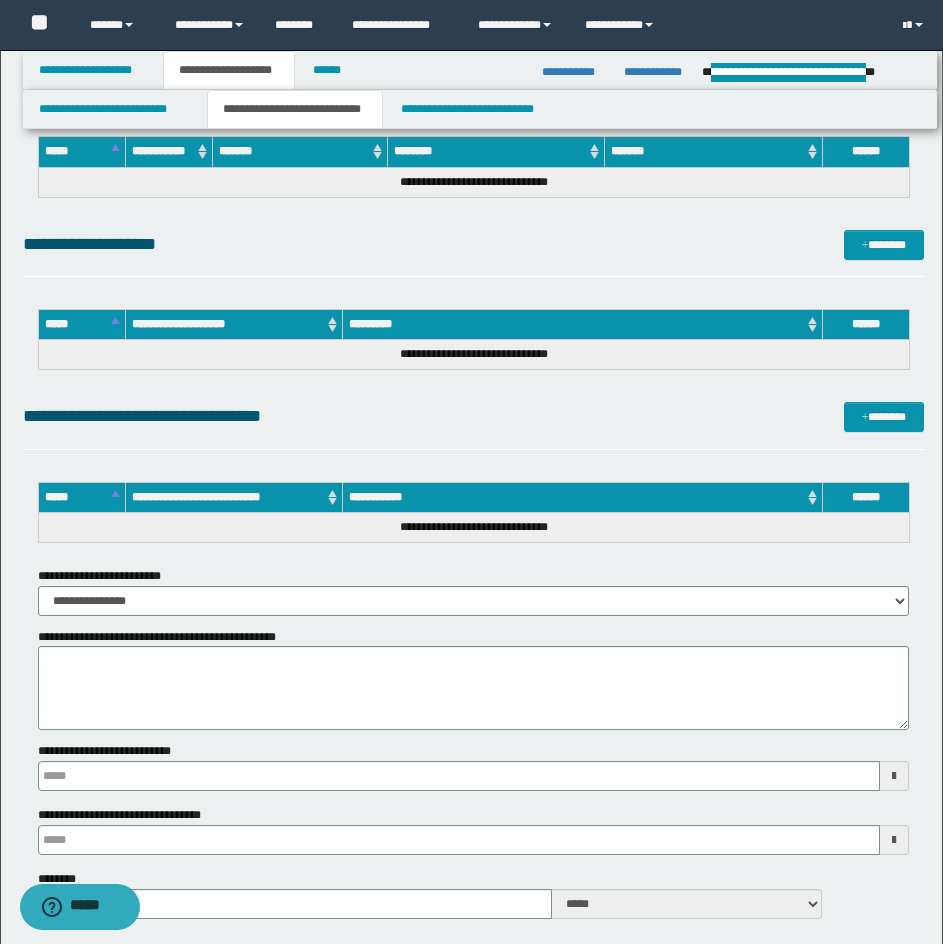 scroll, scrollTop: 6197, scrollLeft: 0, axis: vertical 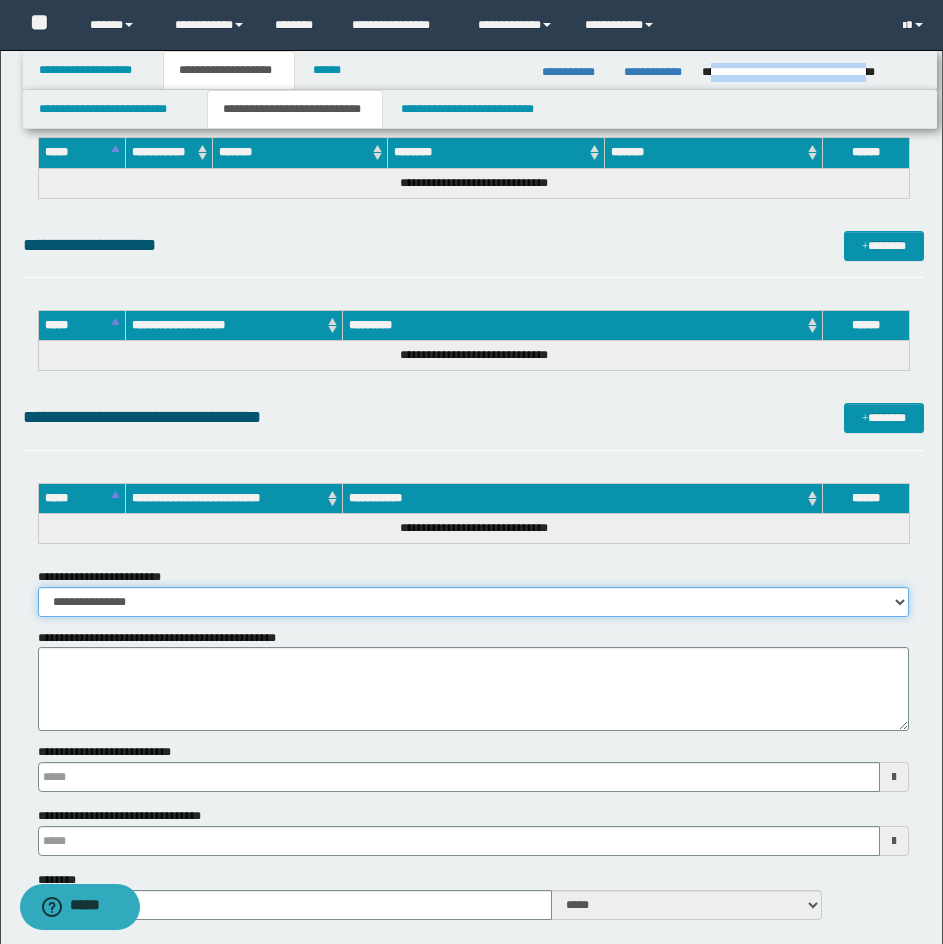 click on "**********" at bounding box center [473, 602] 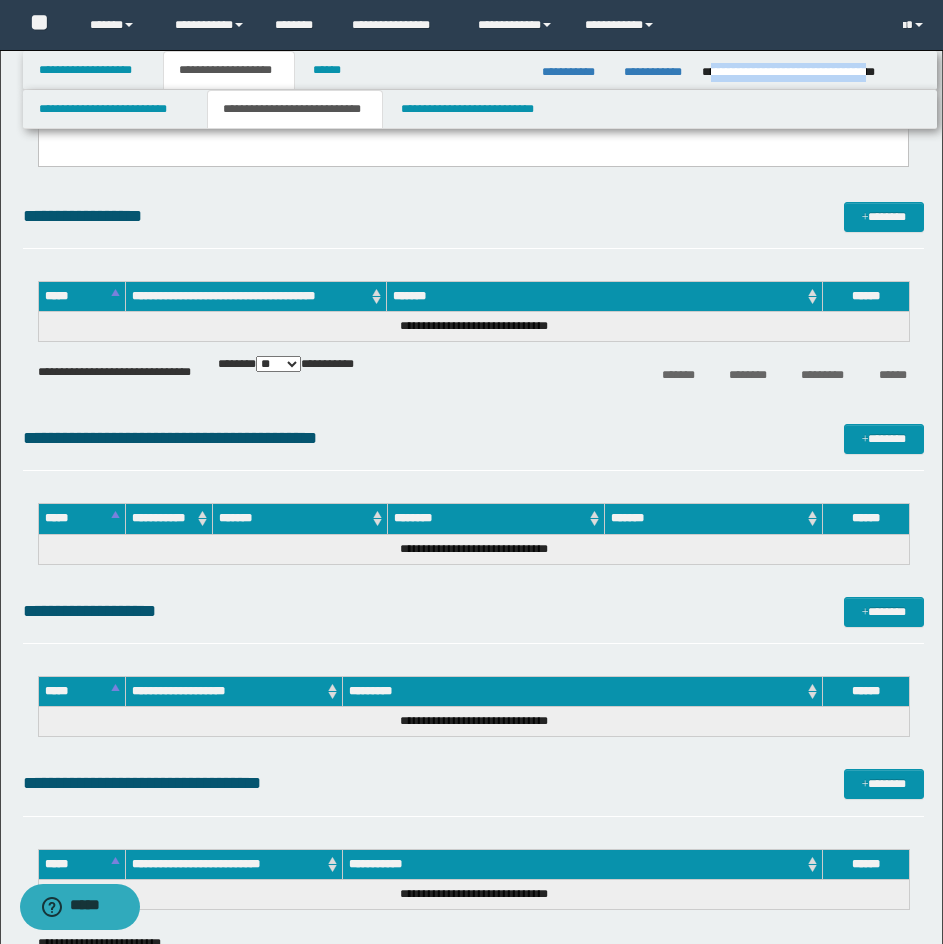 scroll, scrollTop: 6297, scrollLeft: 0, axis: vertical 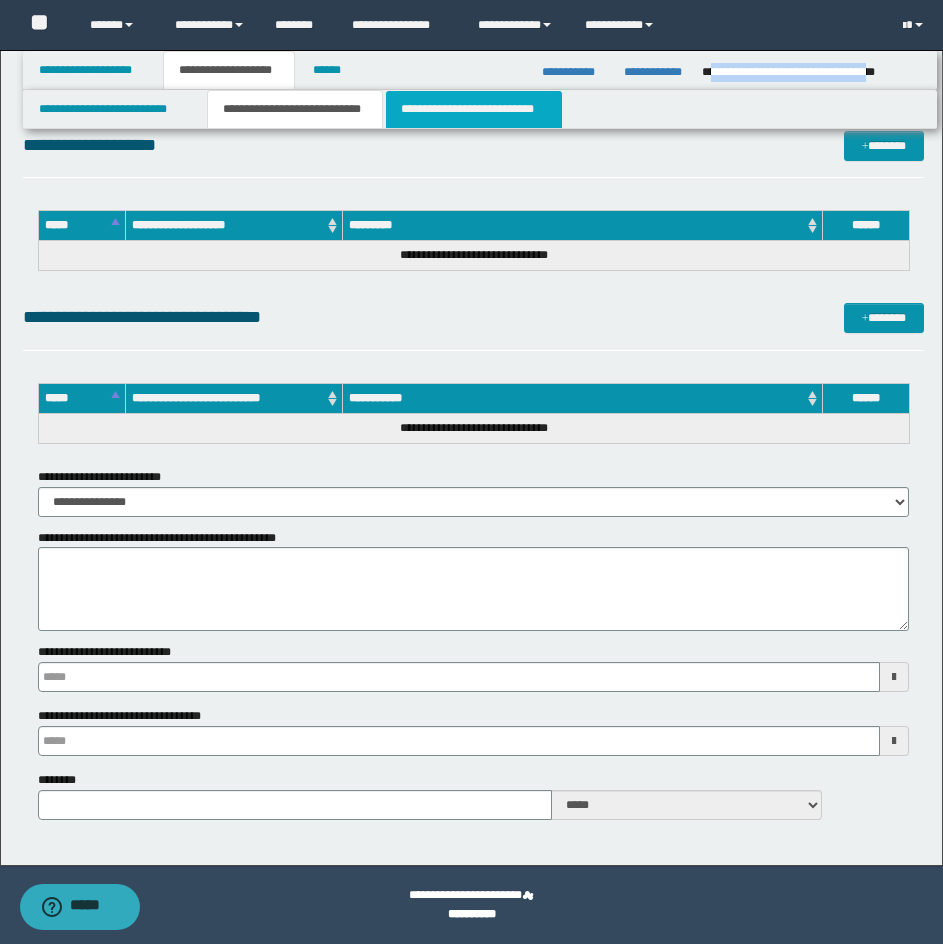 click on "**********" at bounding box center [474, 109] 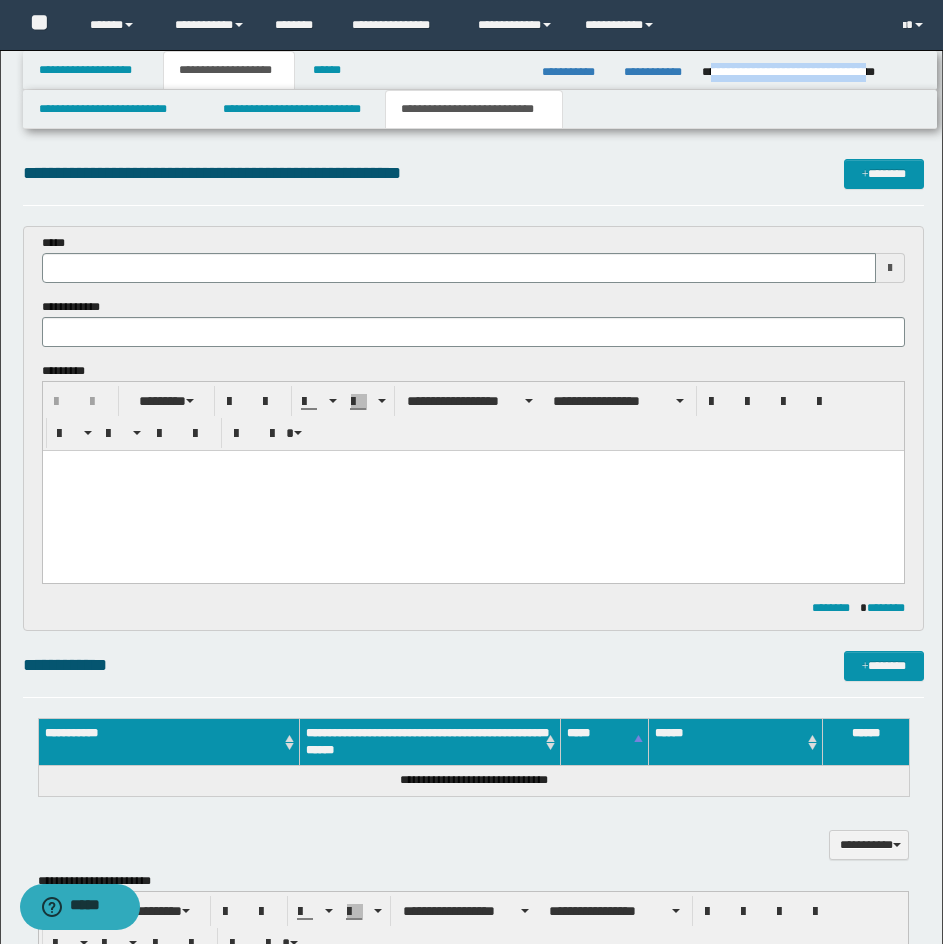 scroll, scrollTop: 0, scrollLeft: 0, axis: both 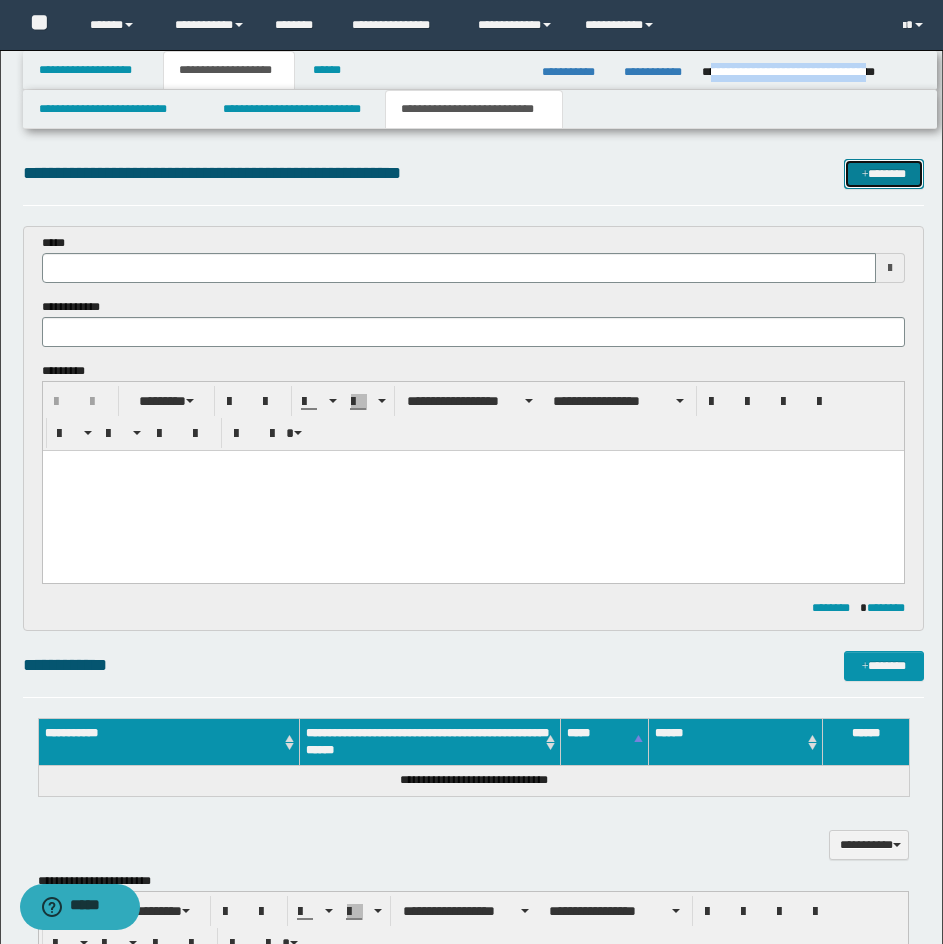 click at bounding box center (865, 175) 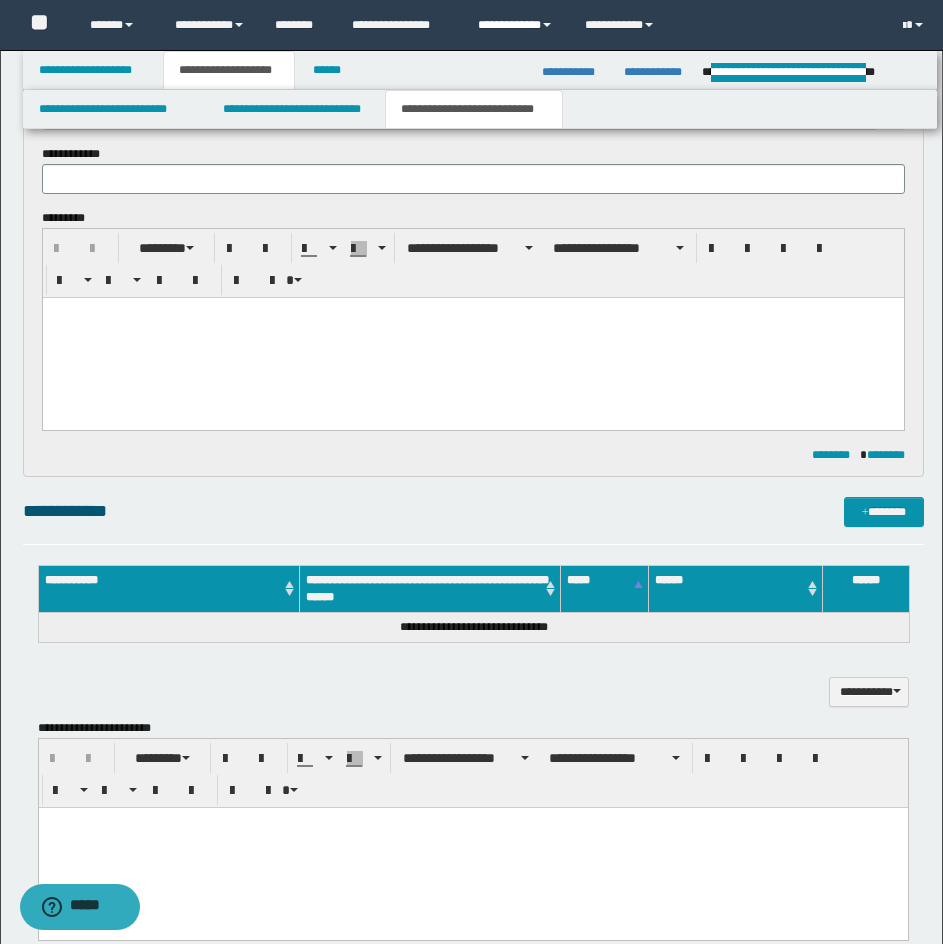 scroll, scrollTop: 0, scrollLeft: 0, axis: both 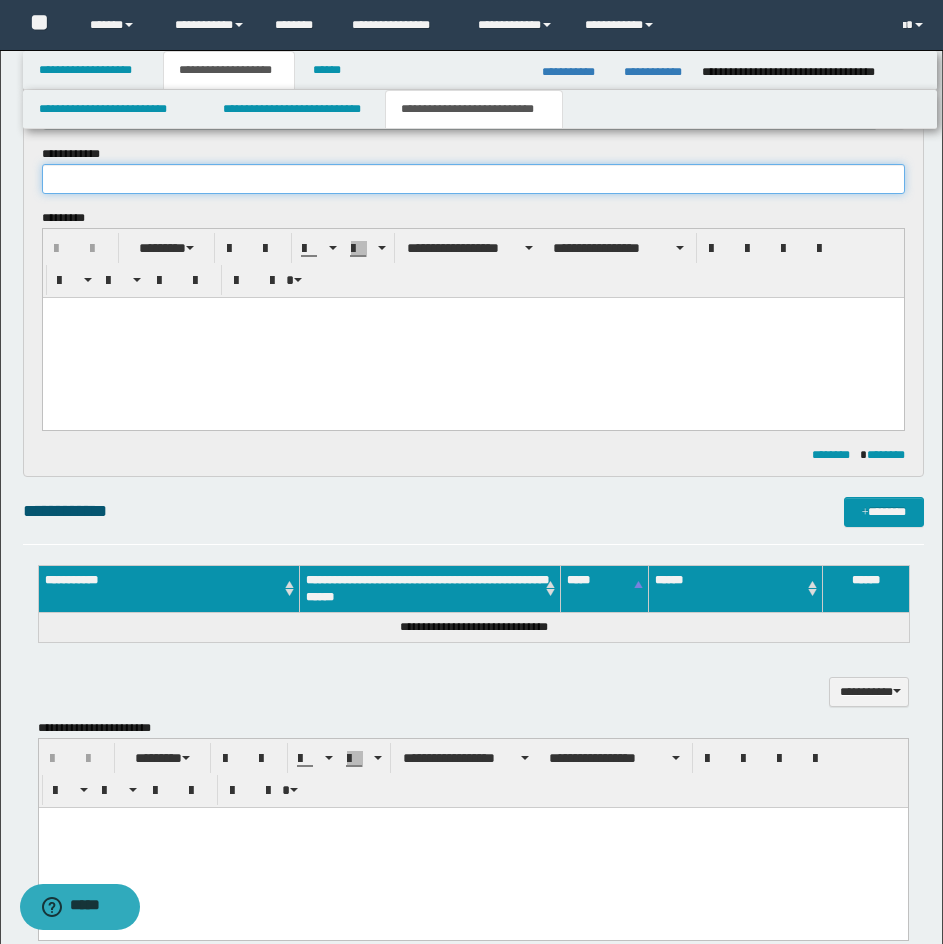 click at bounding box center [473, 179] 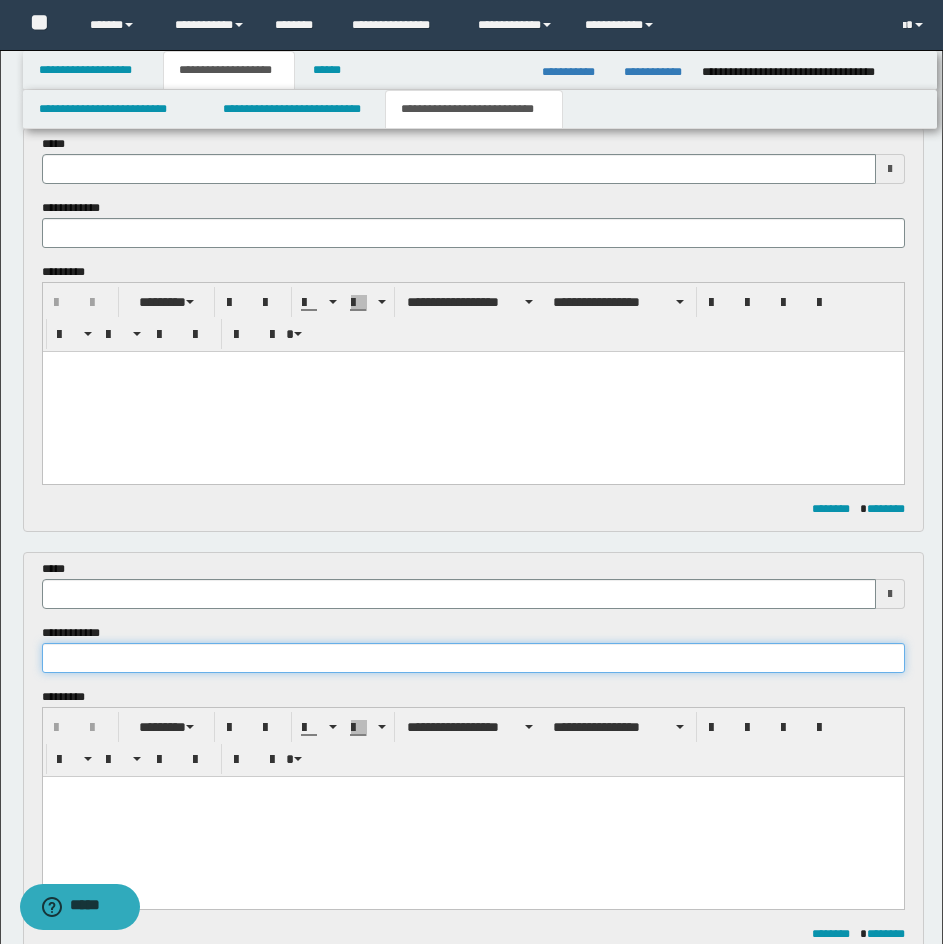 scroll, scrollTop: 0, scrollLeft: 0, axis: both 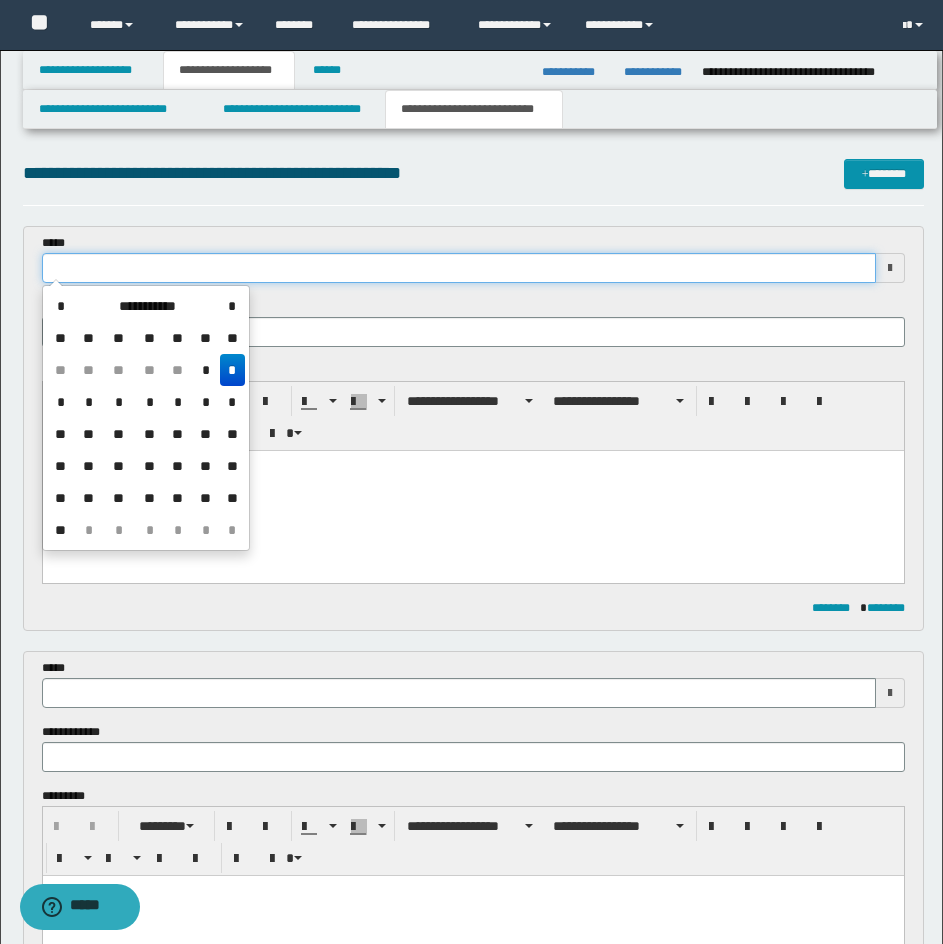 click at bounding box center (459, 268) 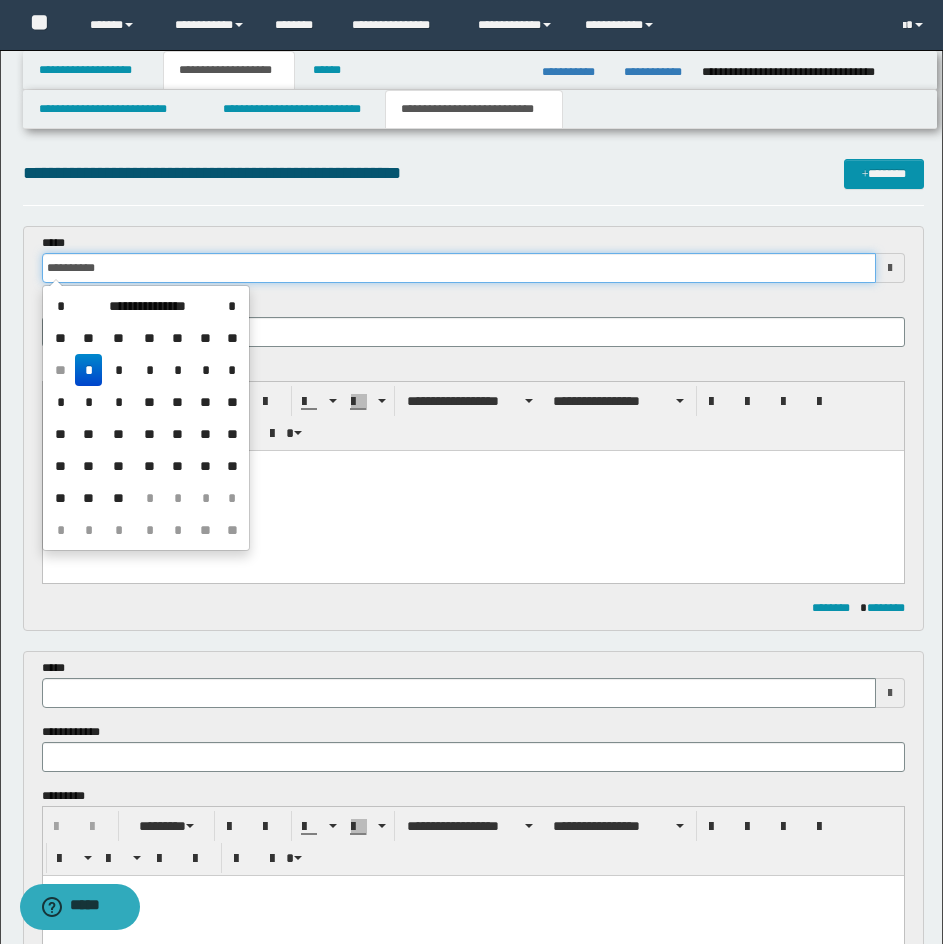 type 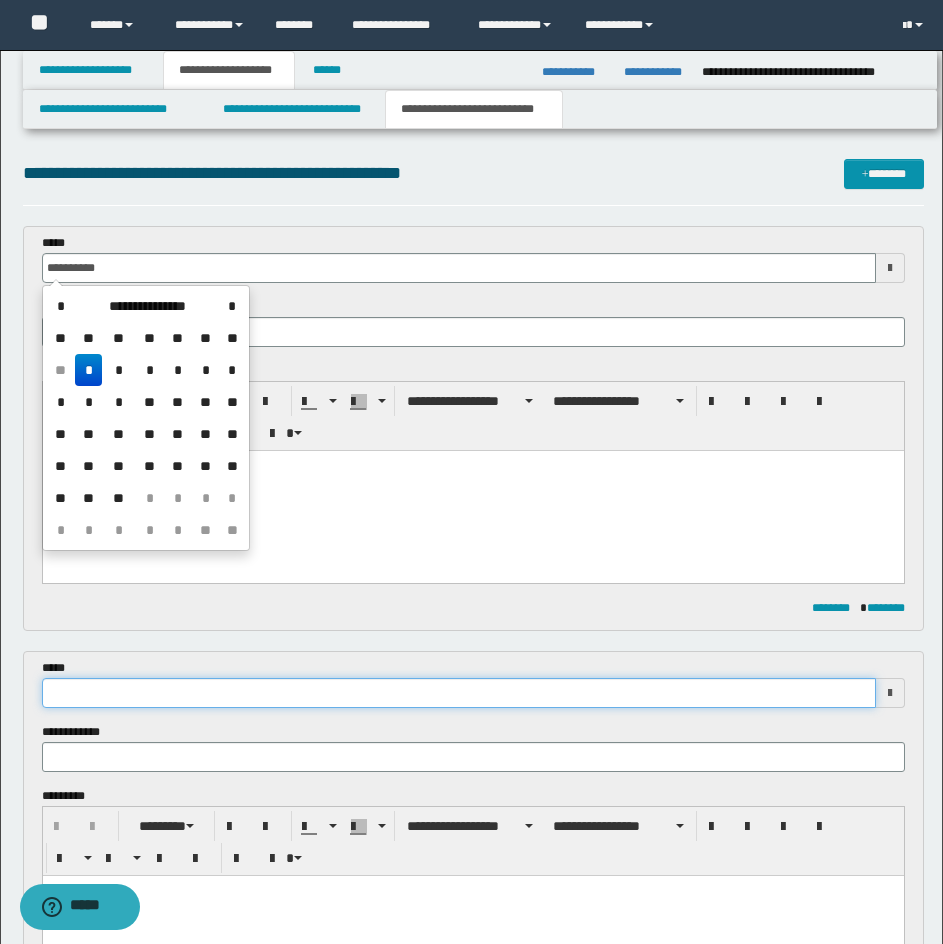 type on "**********" 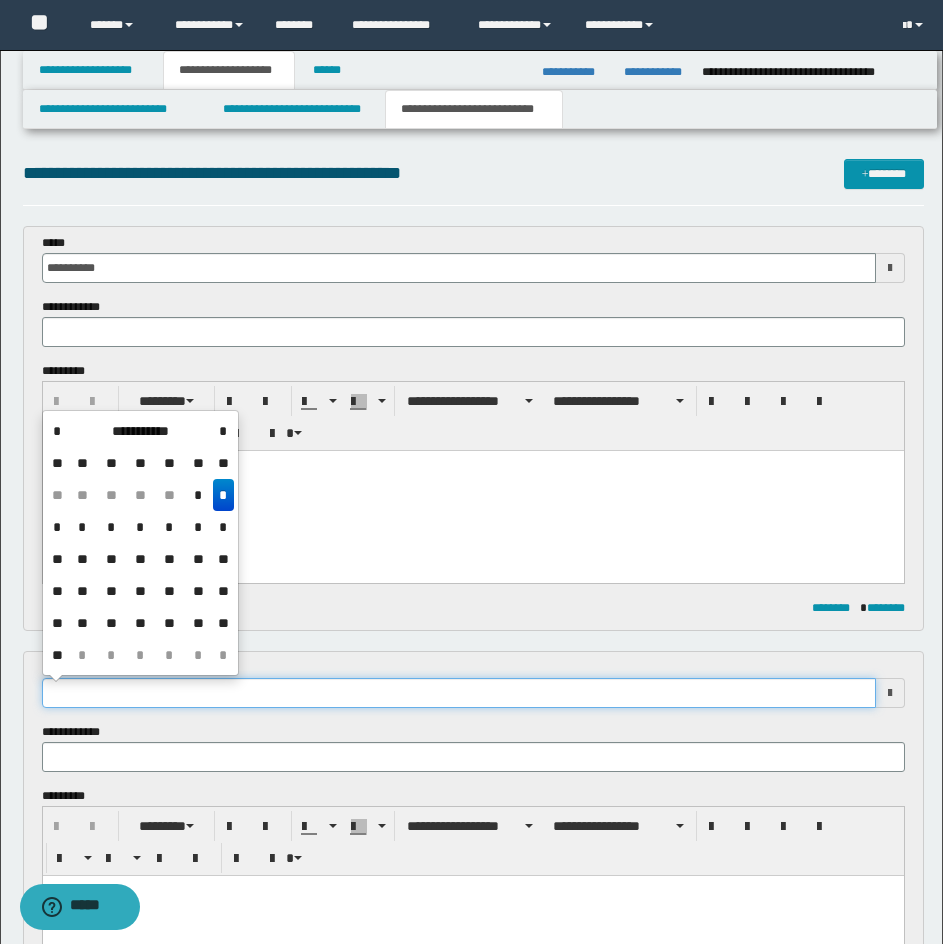 click at bounding box center (459, 693) 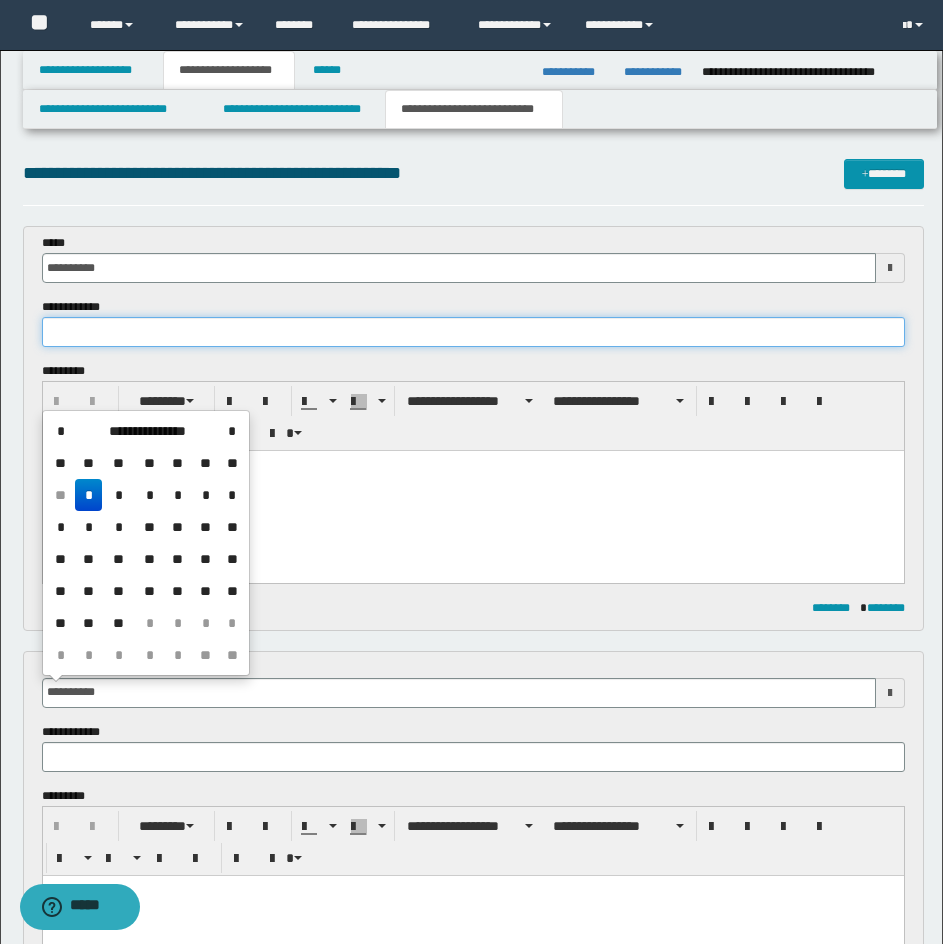 type on "**********" 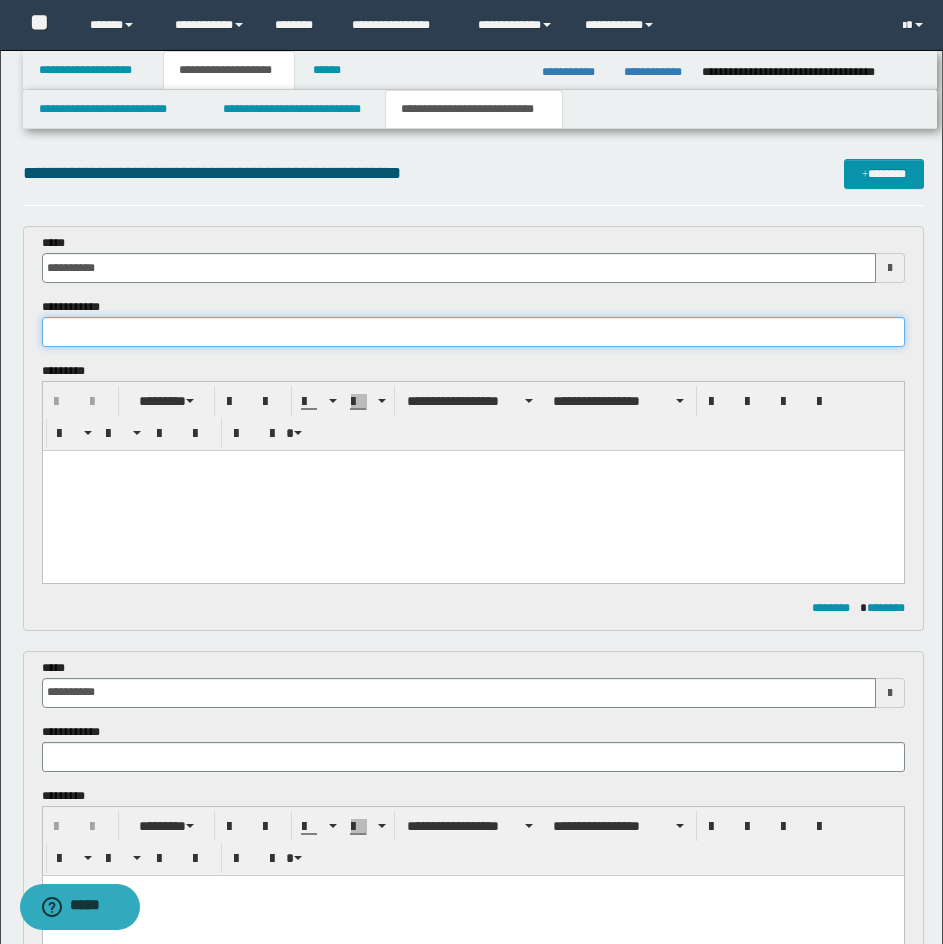 paste on "**********" 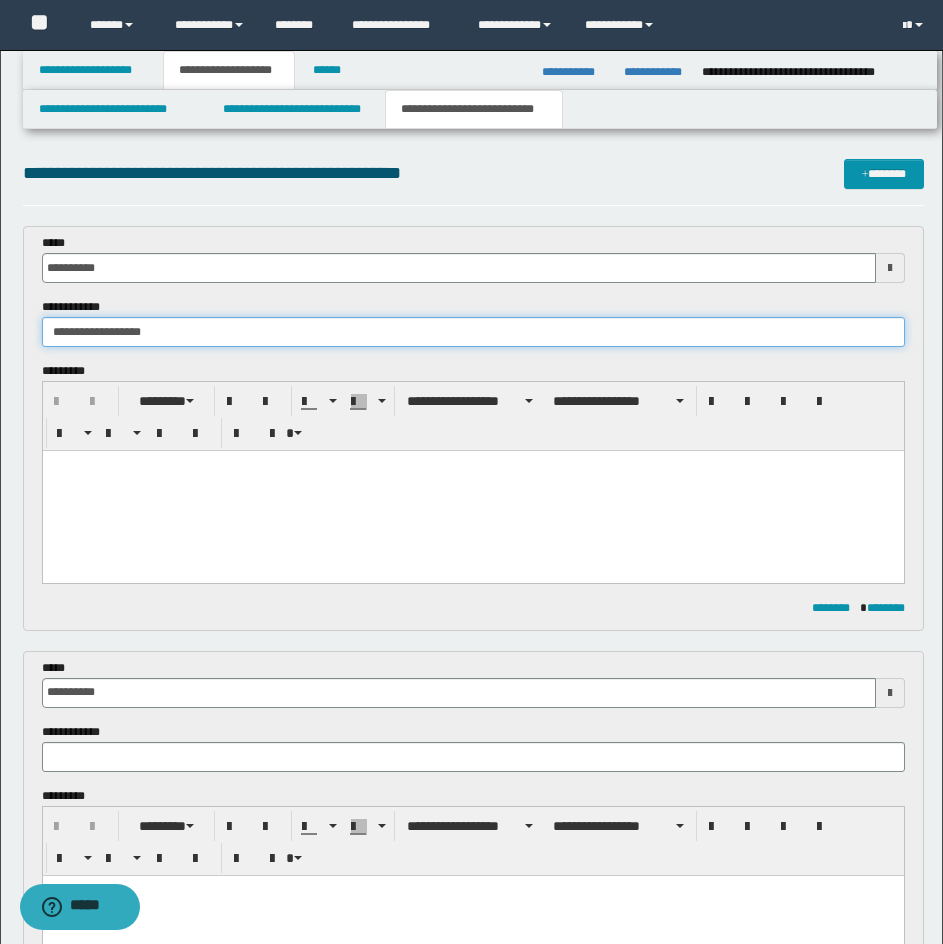 type on "**********" 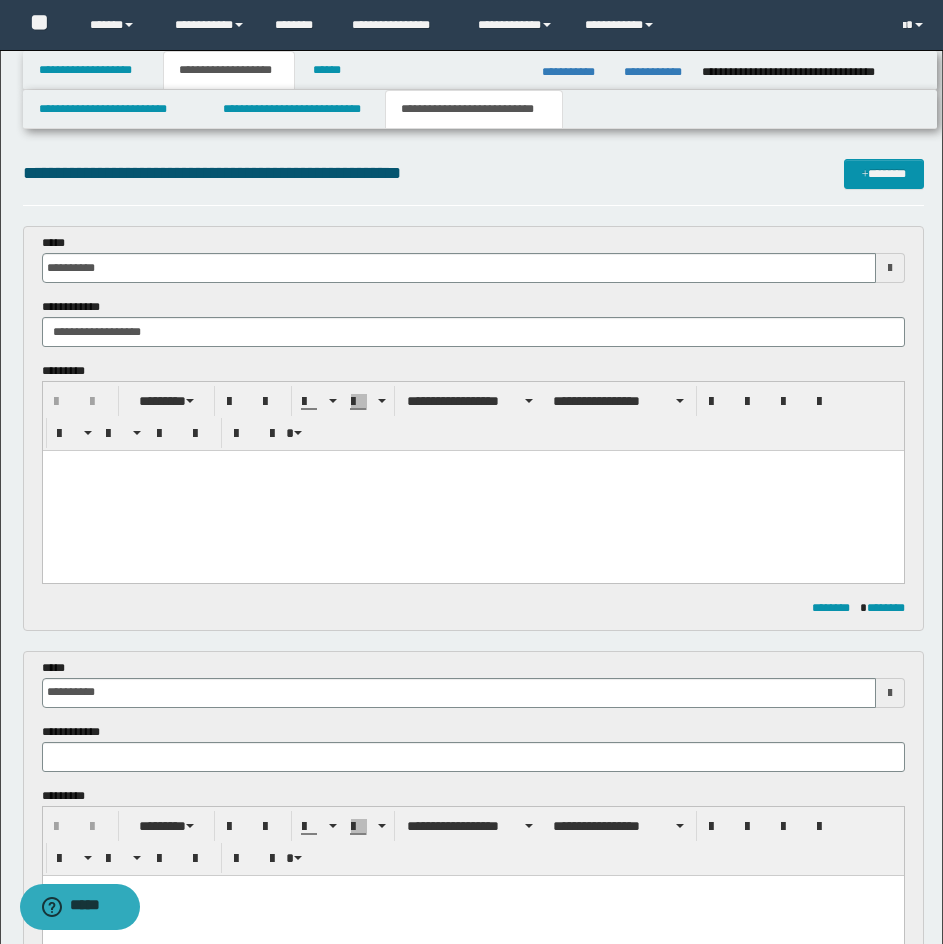 click at bounding box center [472, 491] 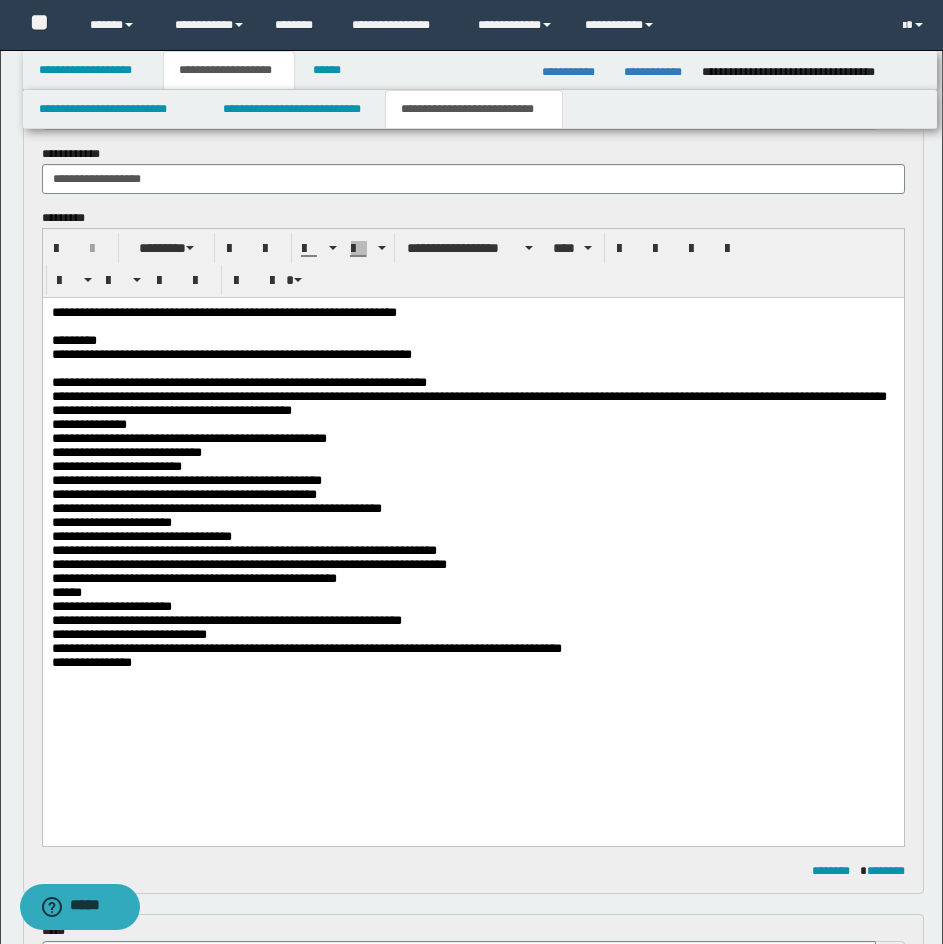 scroll, scrollTop: 700, scrollLeft: 0, axis: vertical 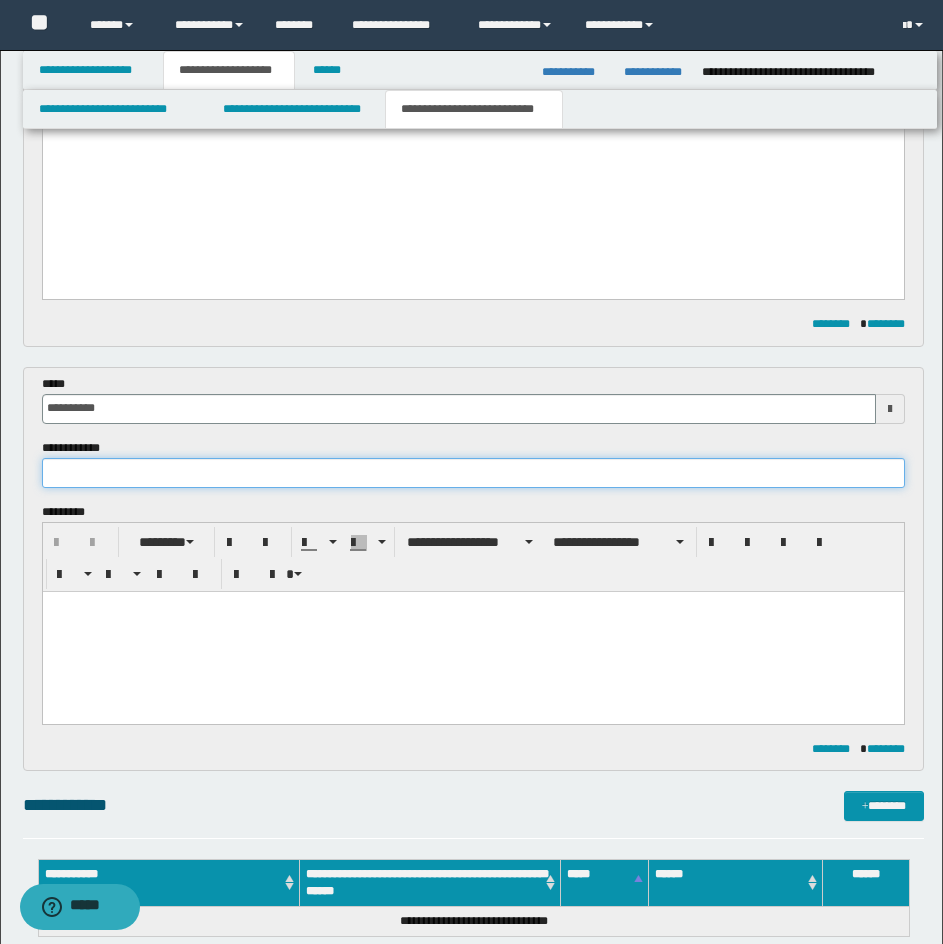 click at bounding box center [473, 473] 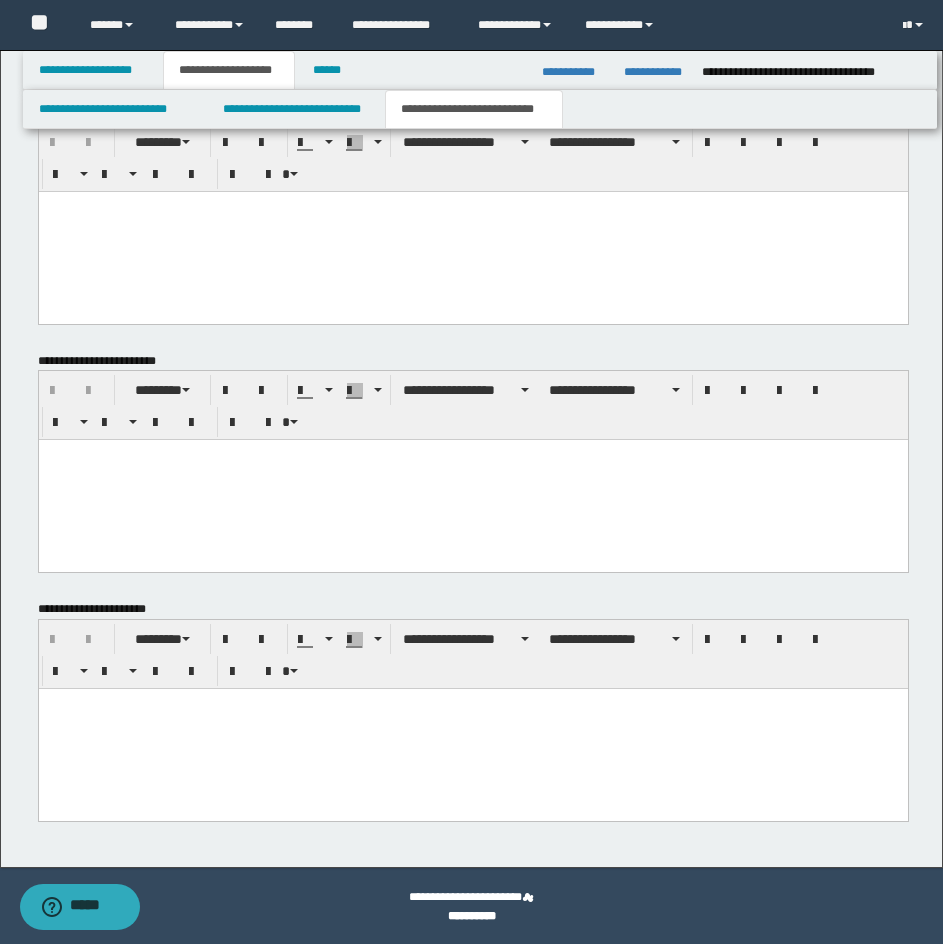scroll, scrollTop: 1612, scrollLeft: 0, axis: vertical 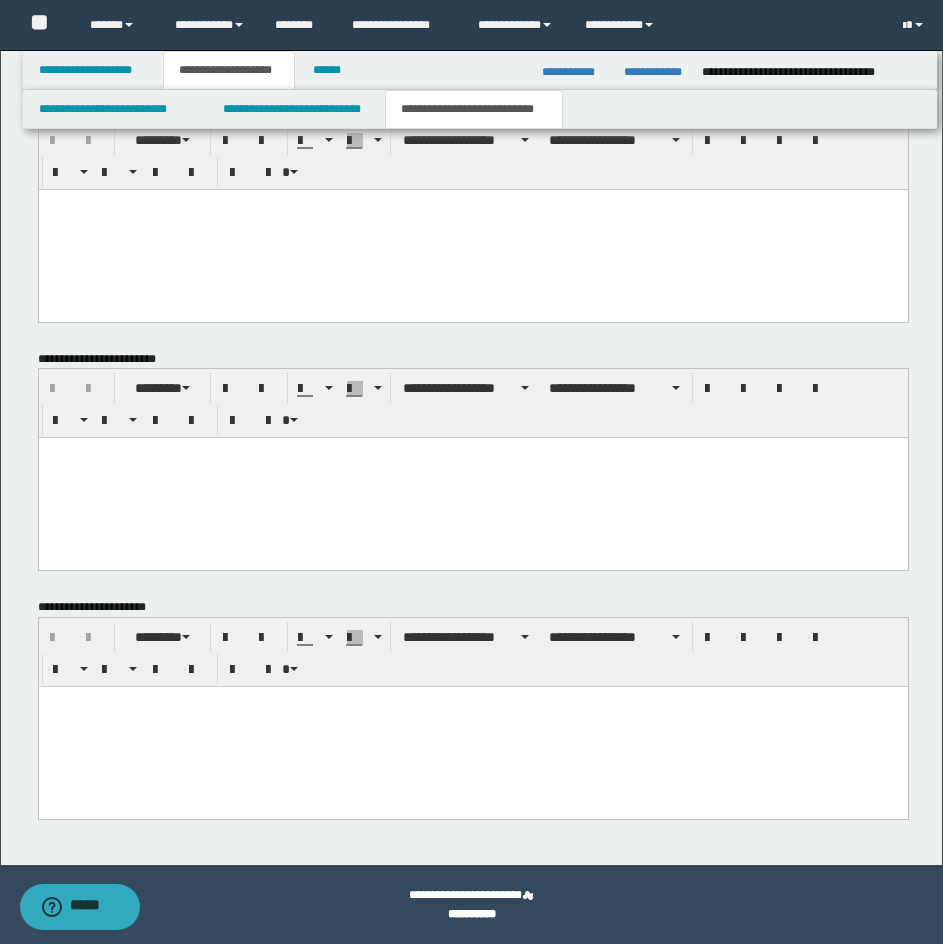 type on "**********" 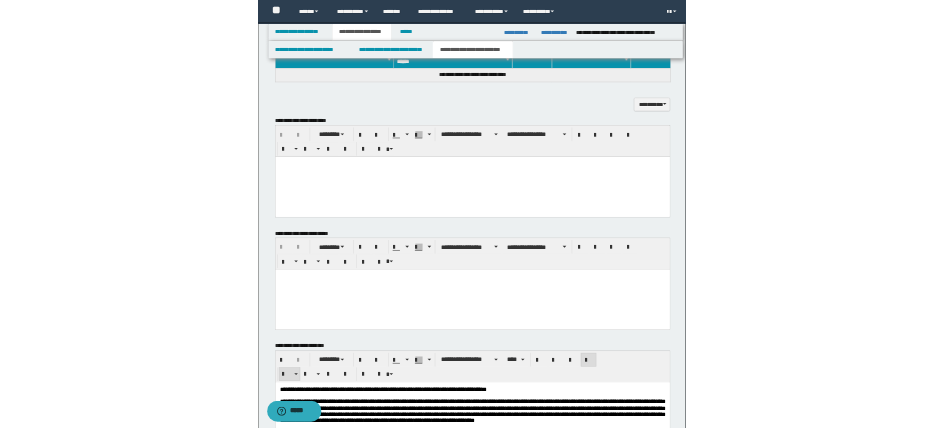 scroll, scrollTop: 1512, scrollLeft: 0, axis: vertical 